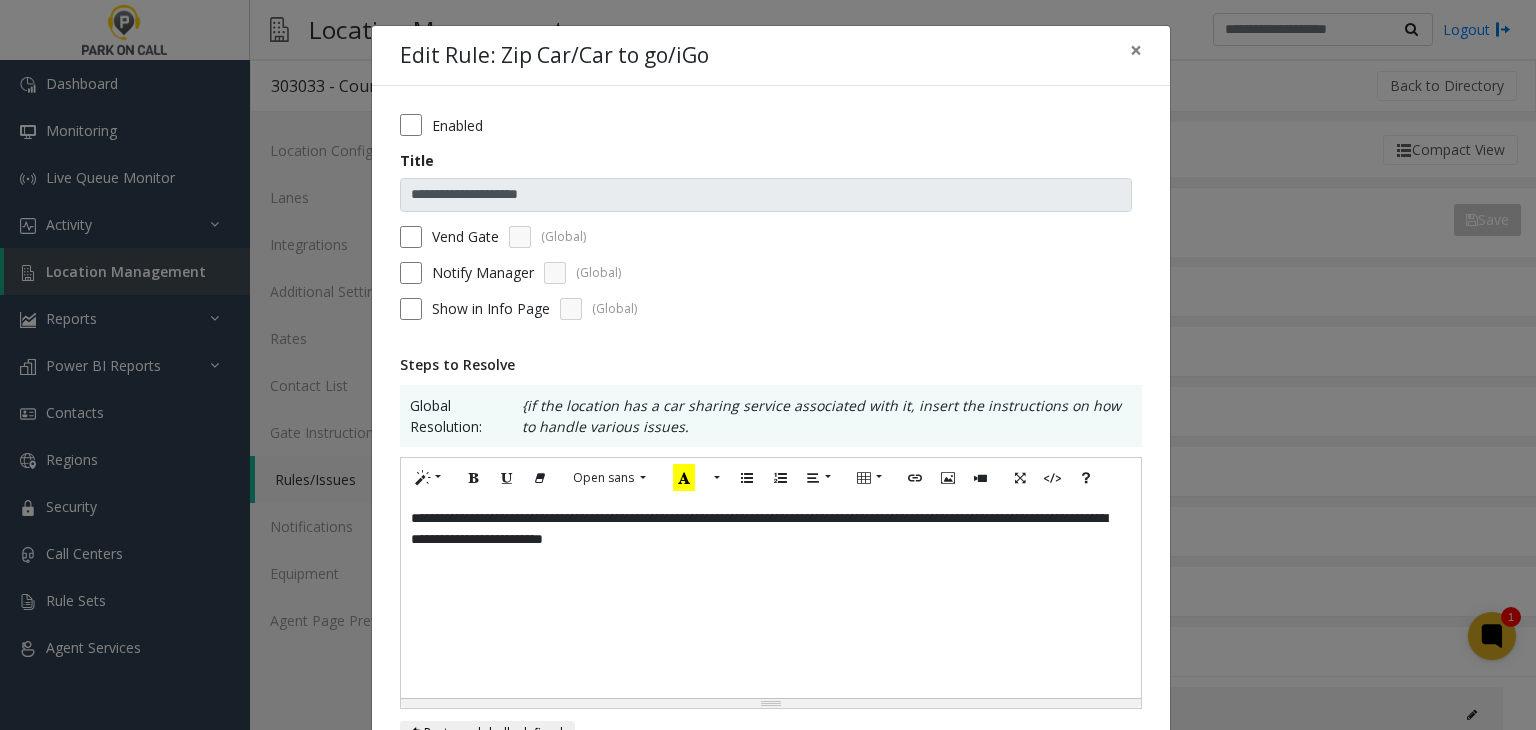 scroll, scrollTop: 0, scrollLeft: 0, axis: both 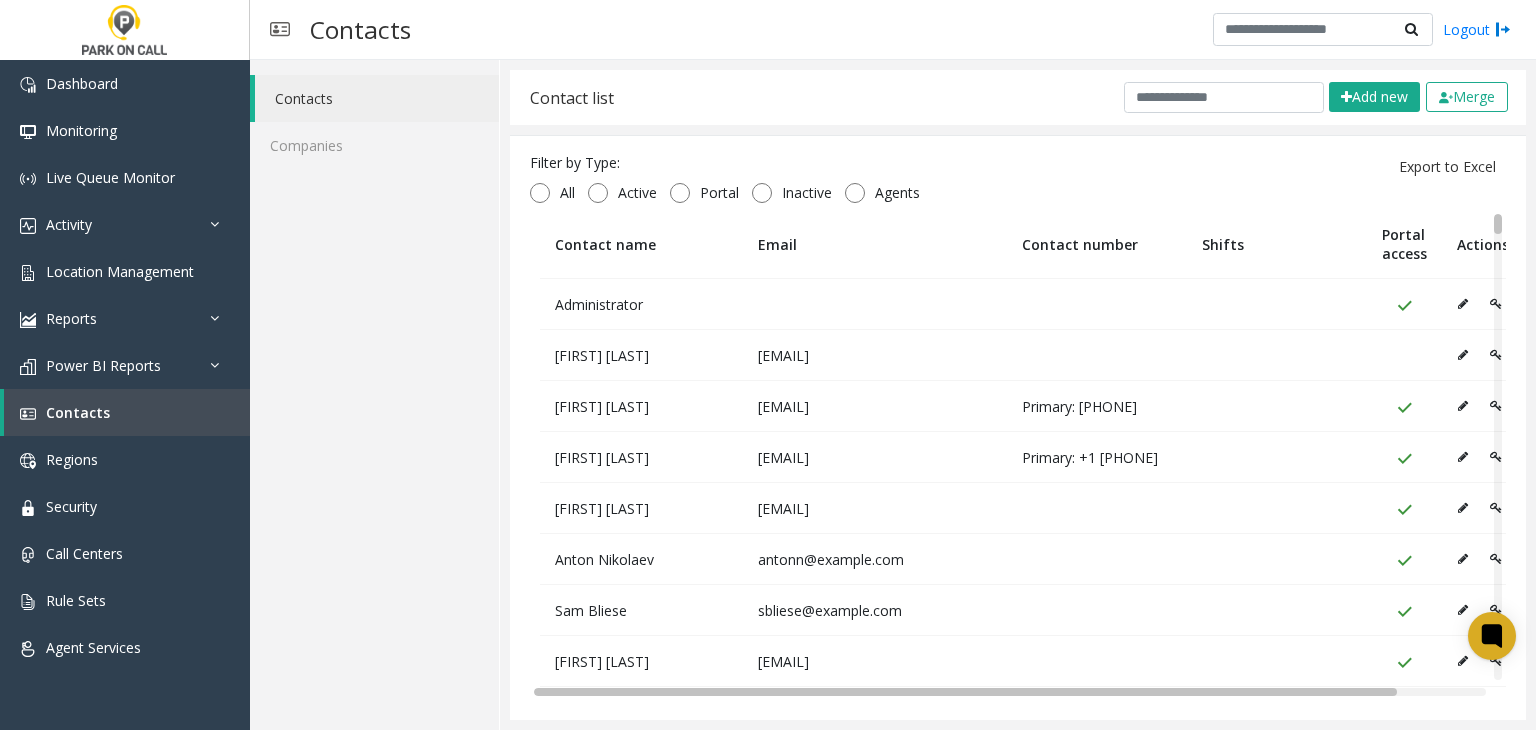 click on "Contacts Companies" 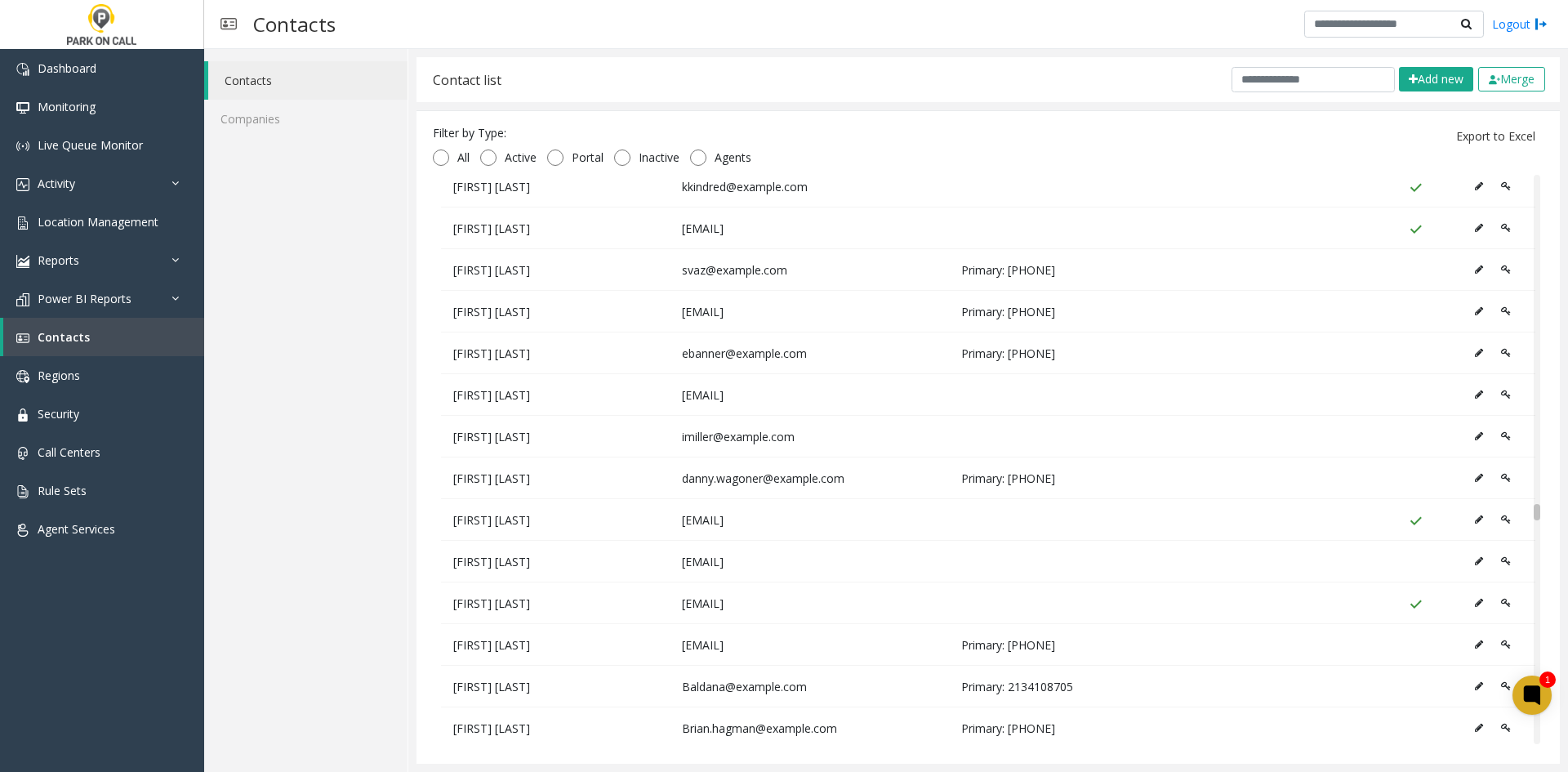 scroll, scrollTop: 23857, scrollLeft: 0, axis: vertical 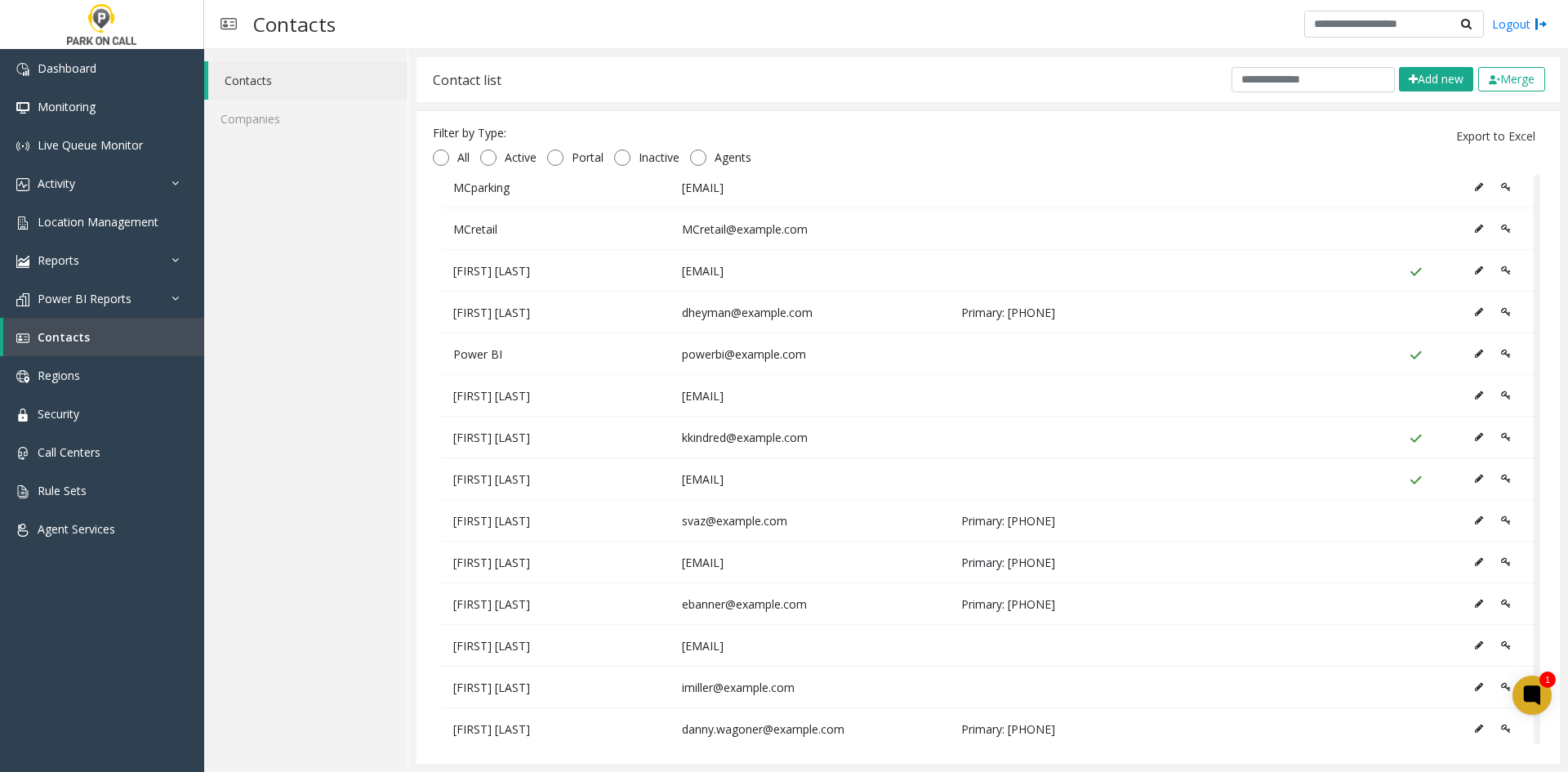 click at bounding box center (1483, 645) 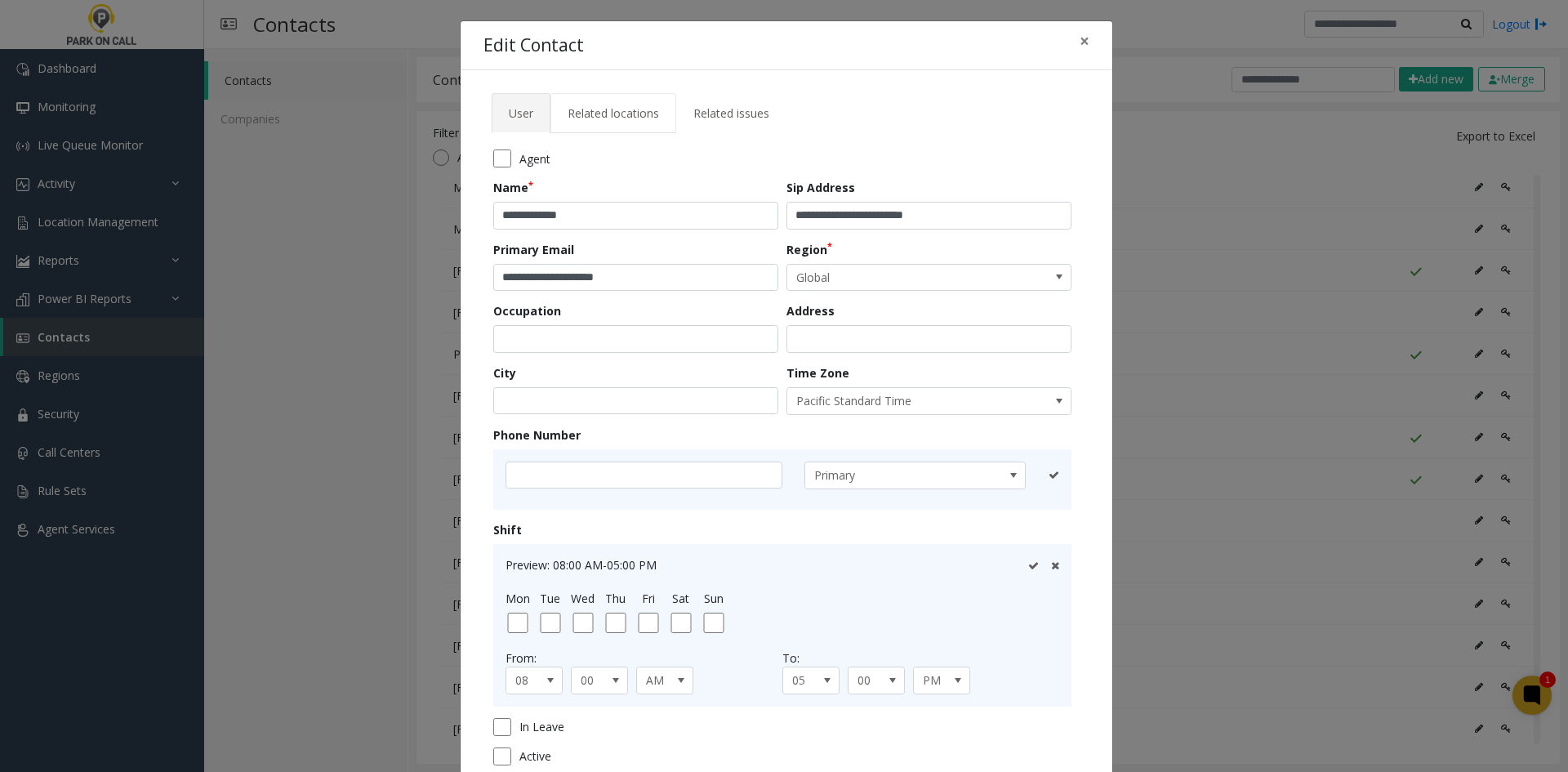 click on "Related locations" 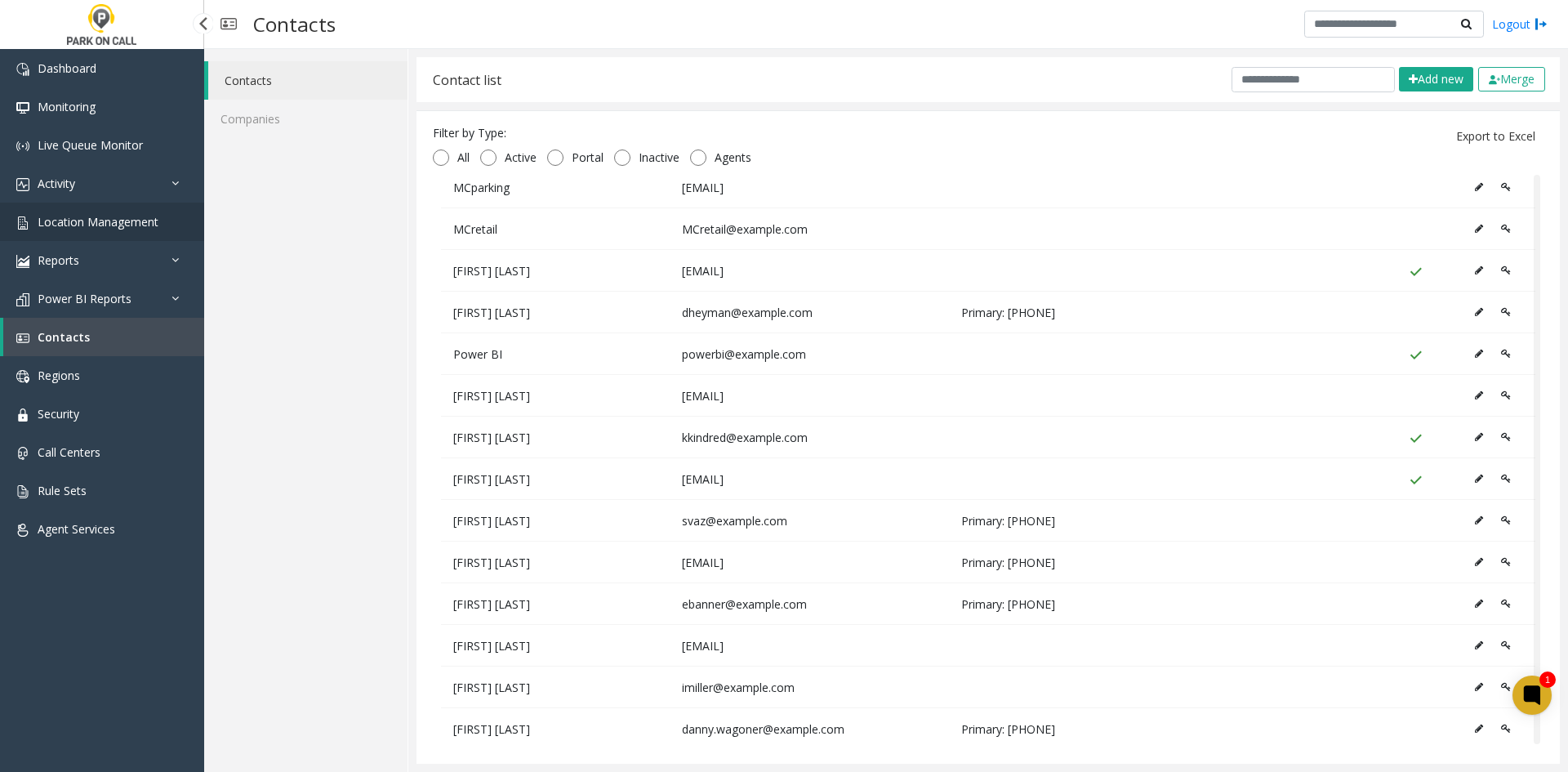 click on "Location Management" at bounding box center (98, 221) 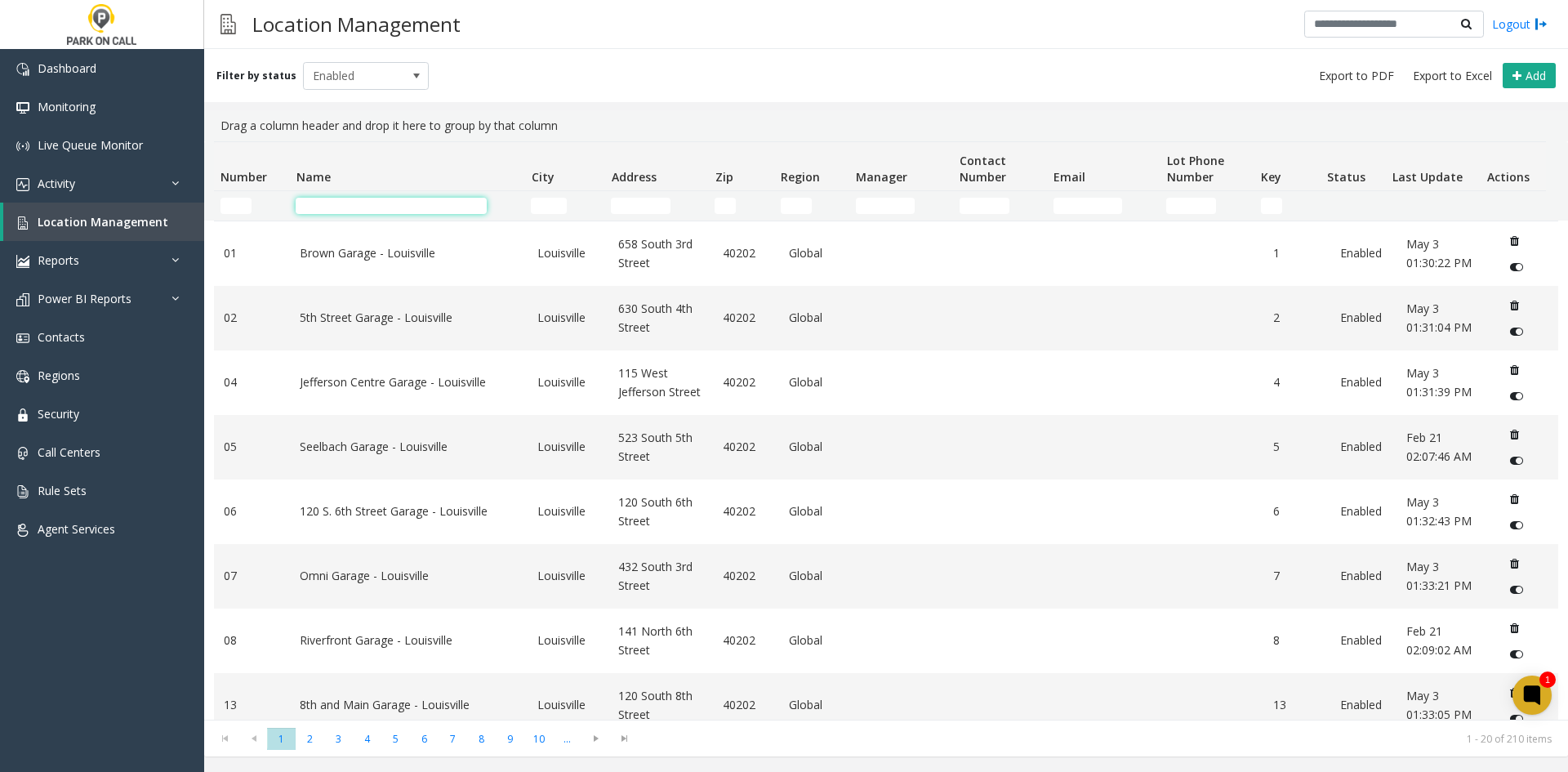 click 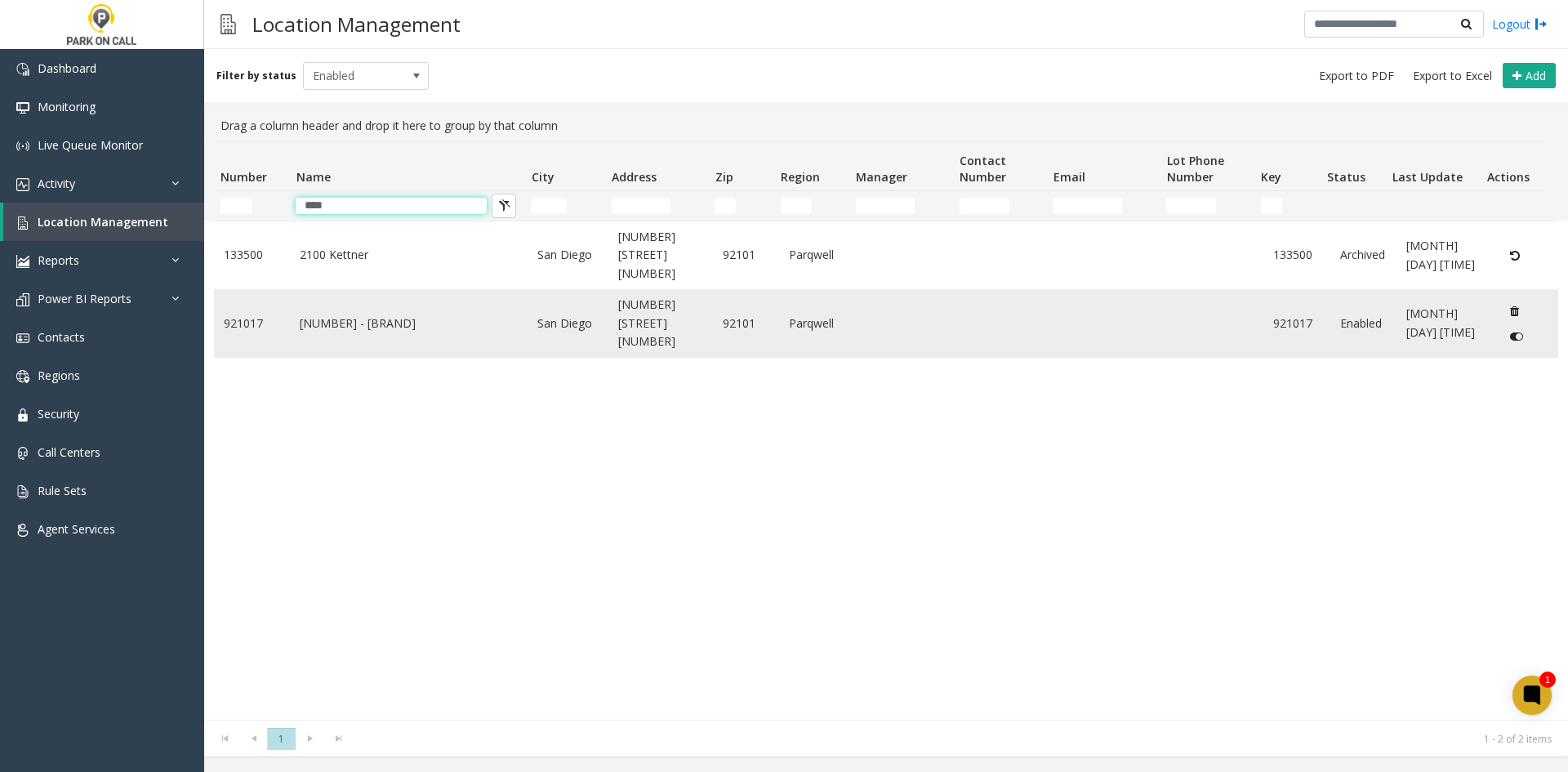 type on "****" 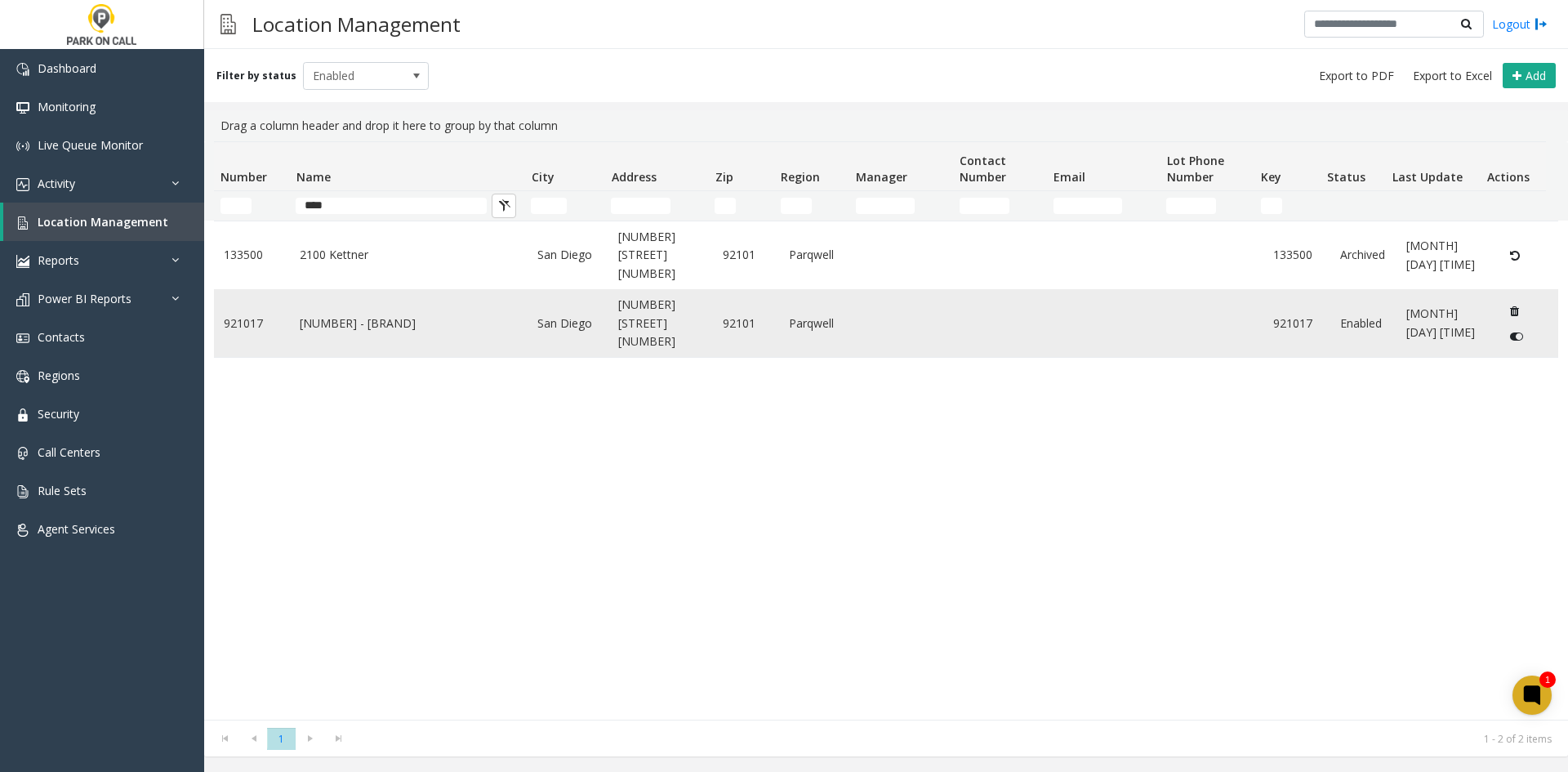 click on "[NUMBER] - [BRAND]" 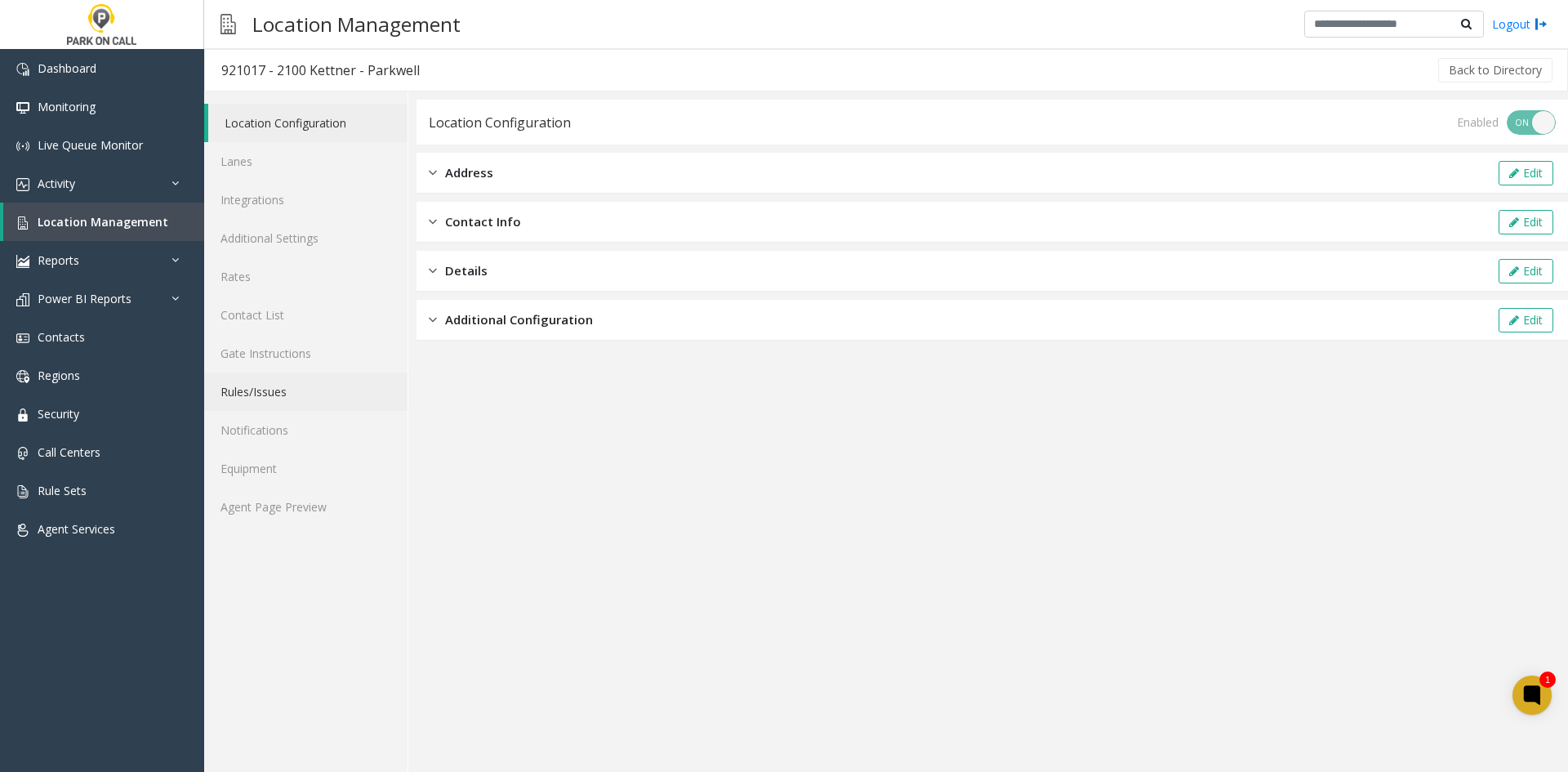 click on "Rules/Issues" 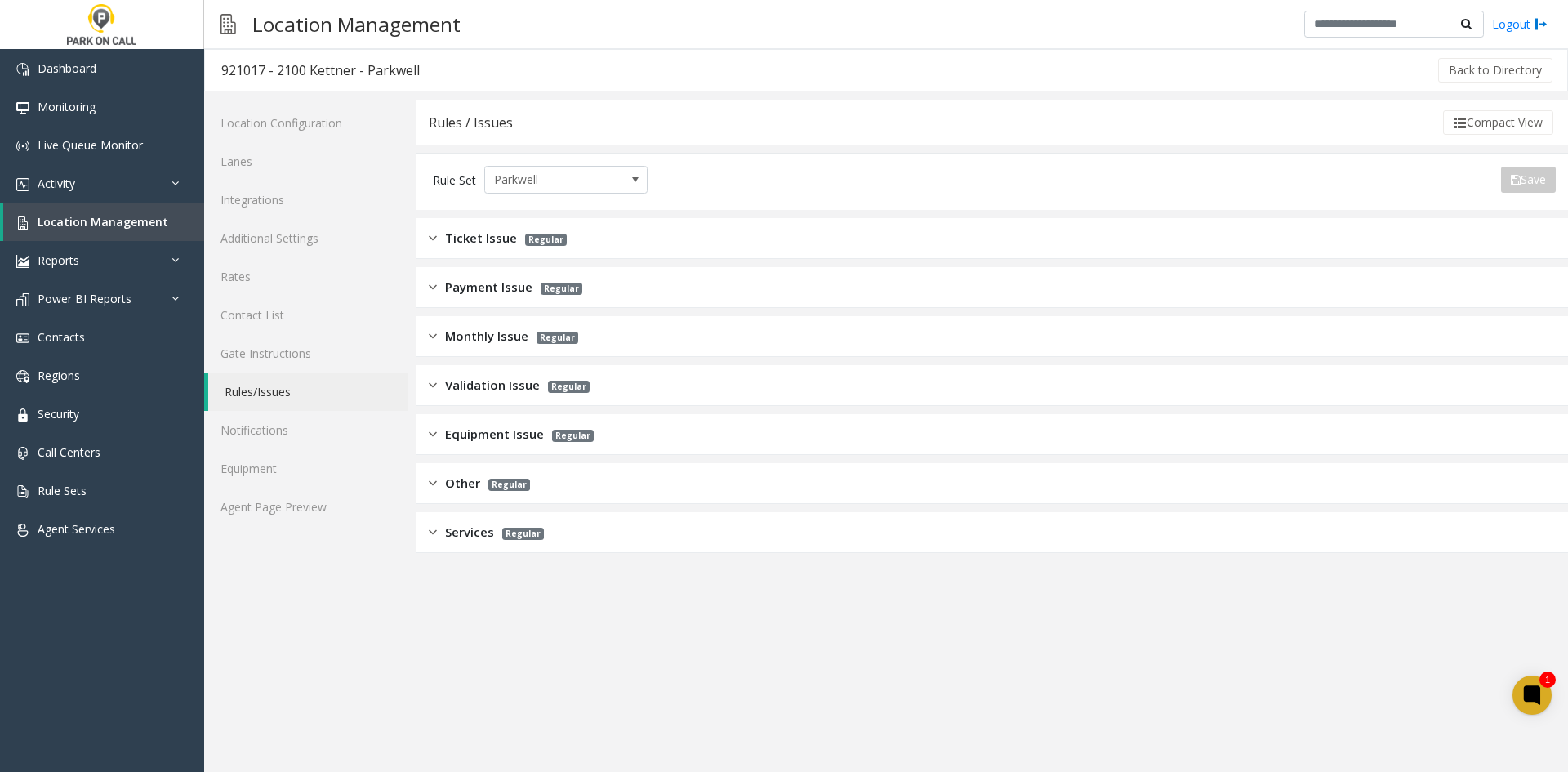 click on "Monthly Issue" 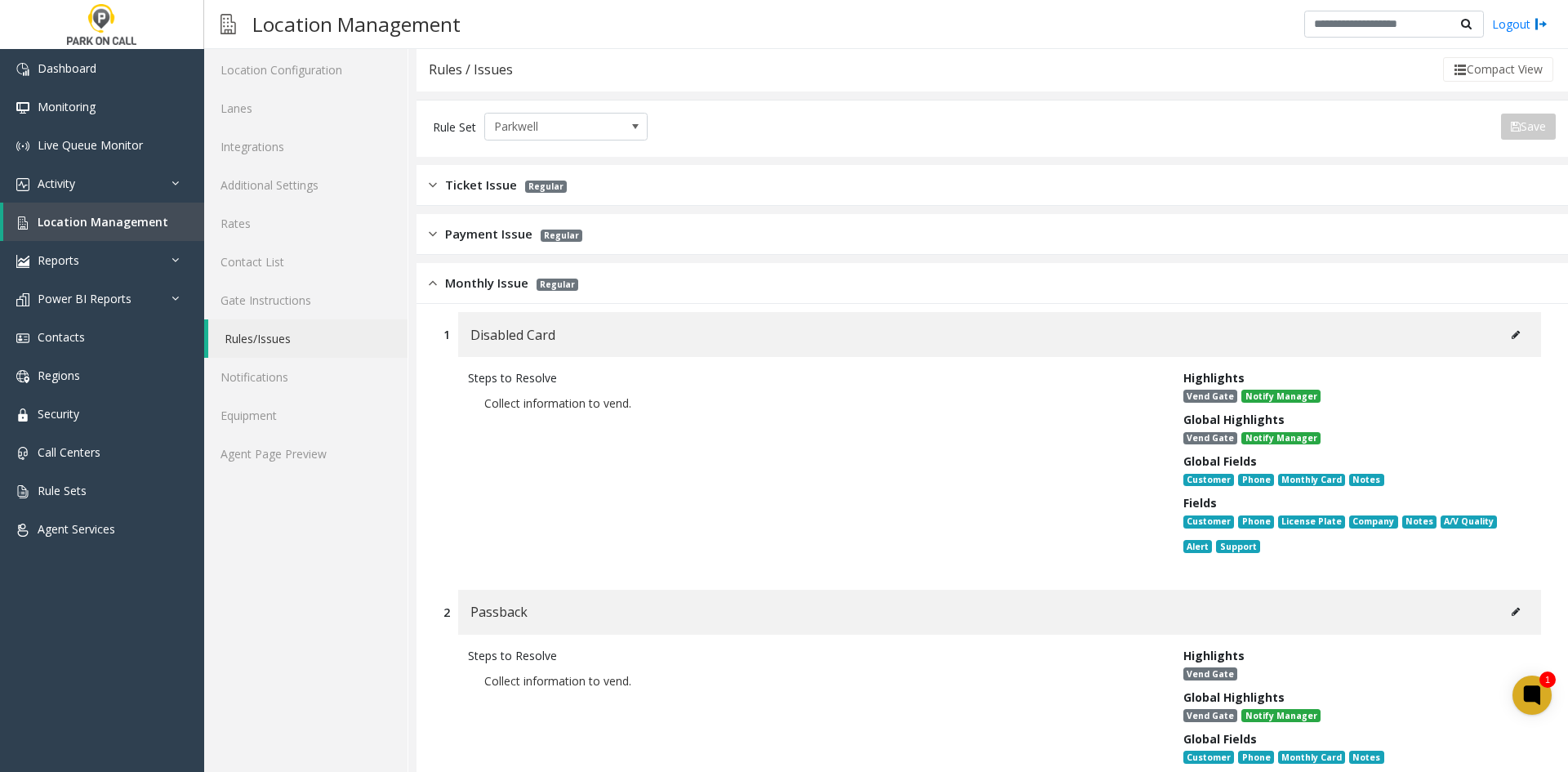scroll, scrollTop: 82, scrollLeft: 0, axis: vertical 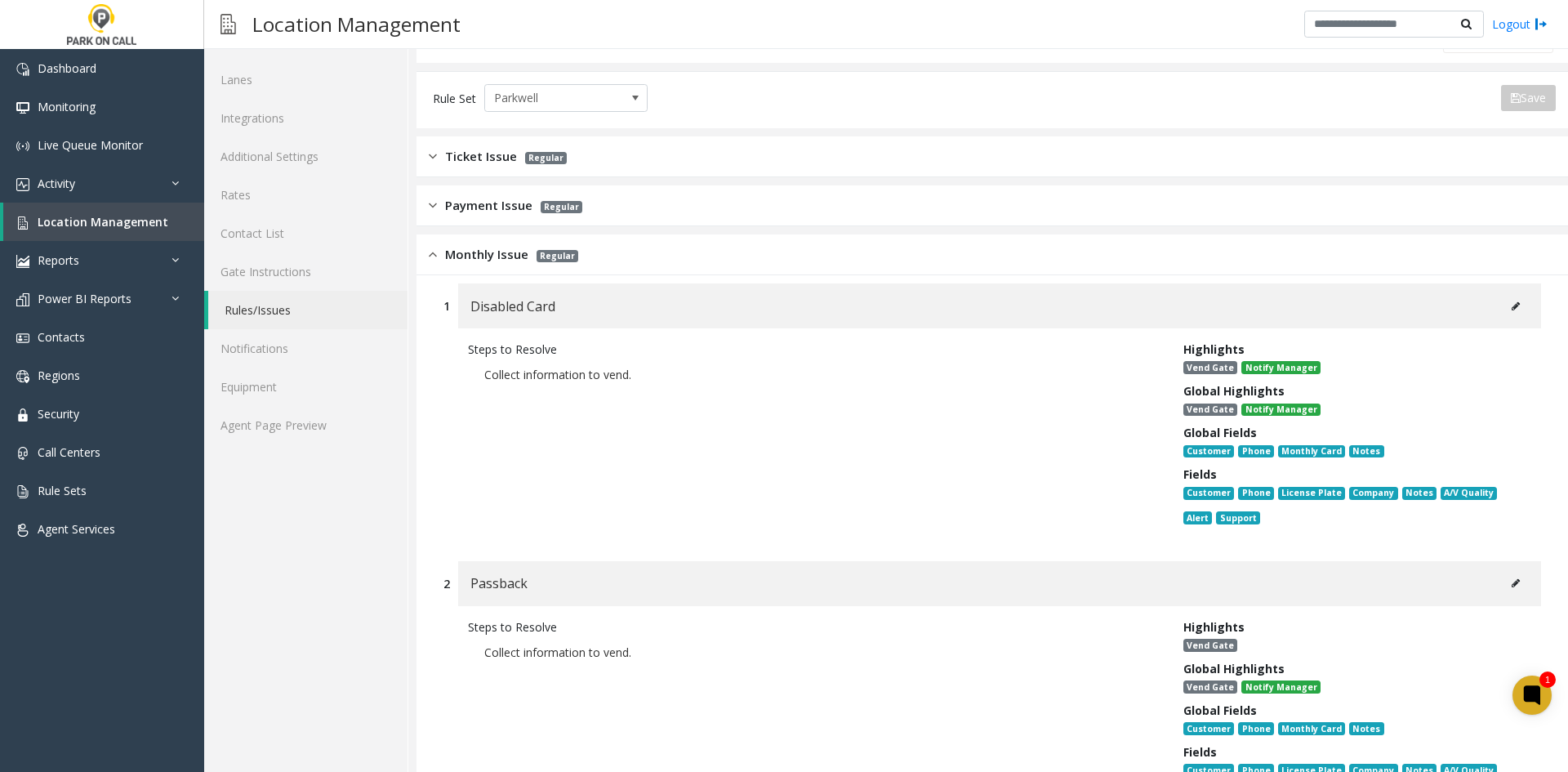 click 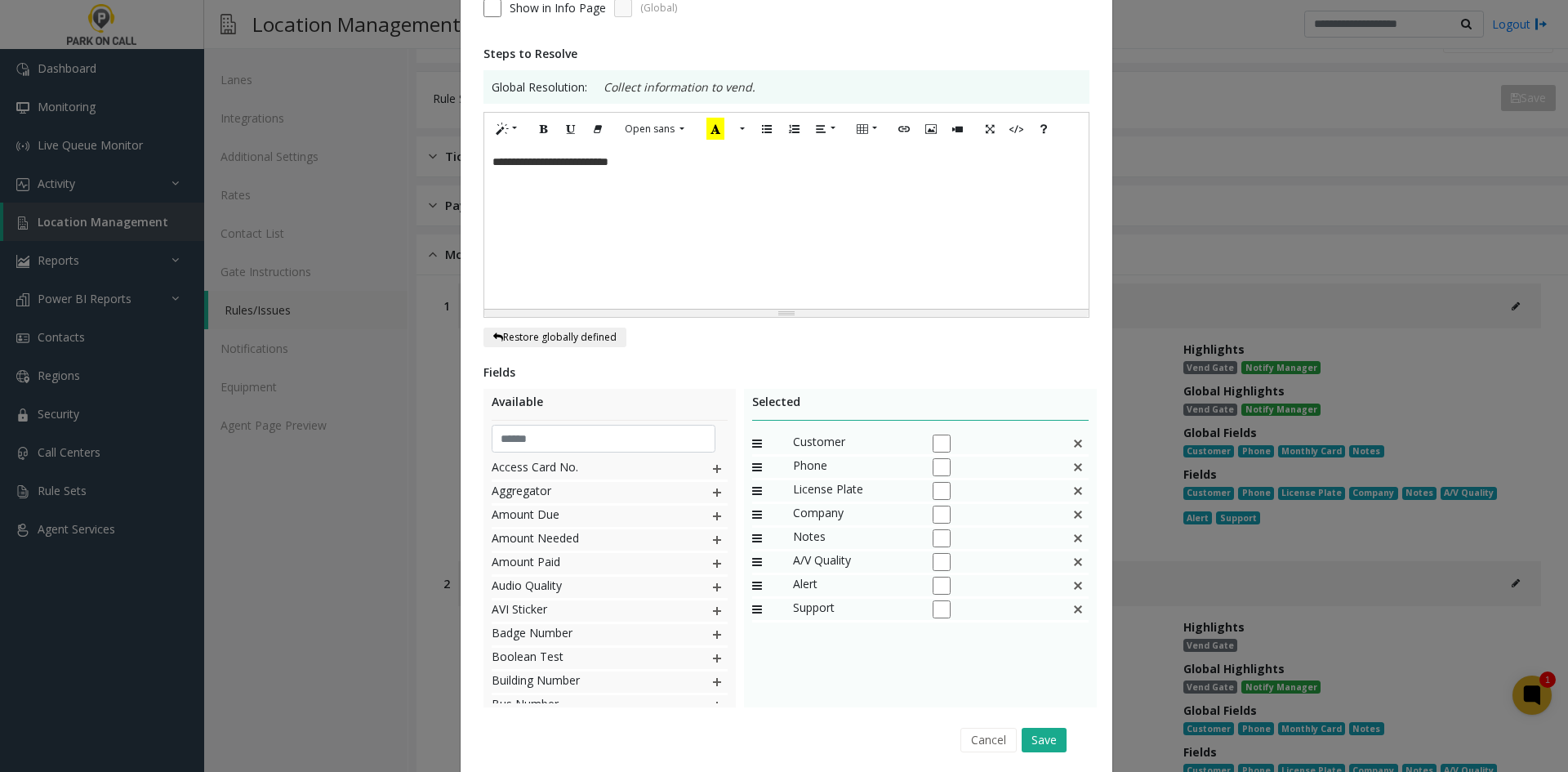 scroll, scrollTop: 245, scrollLeft: 0, axis: vertical 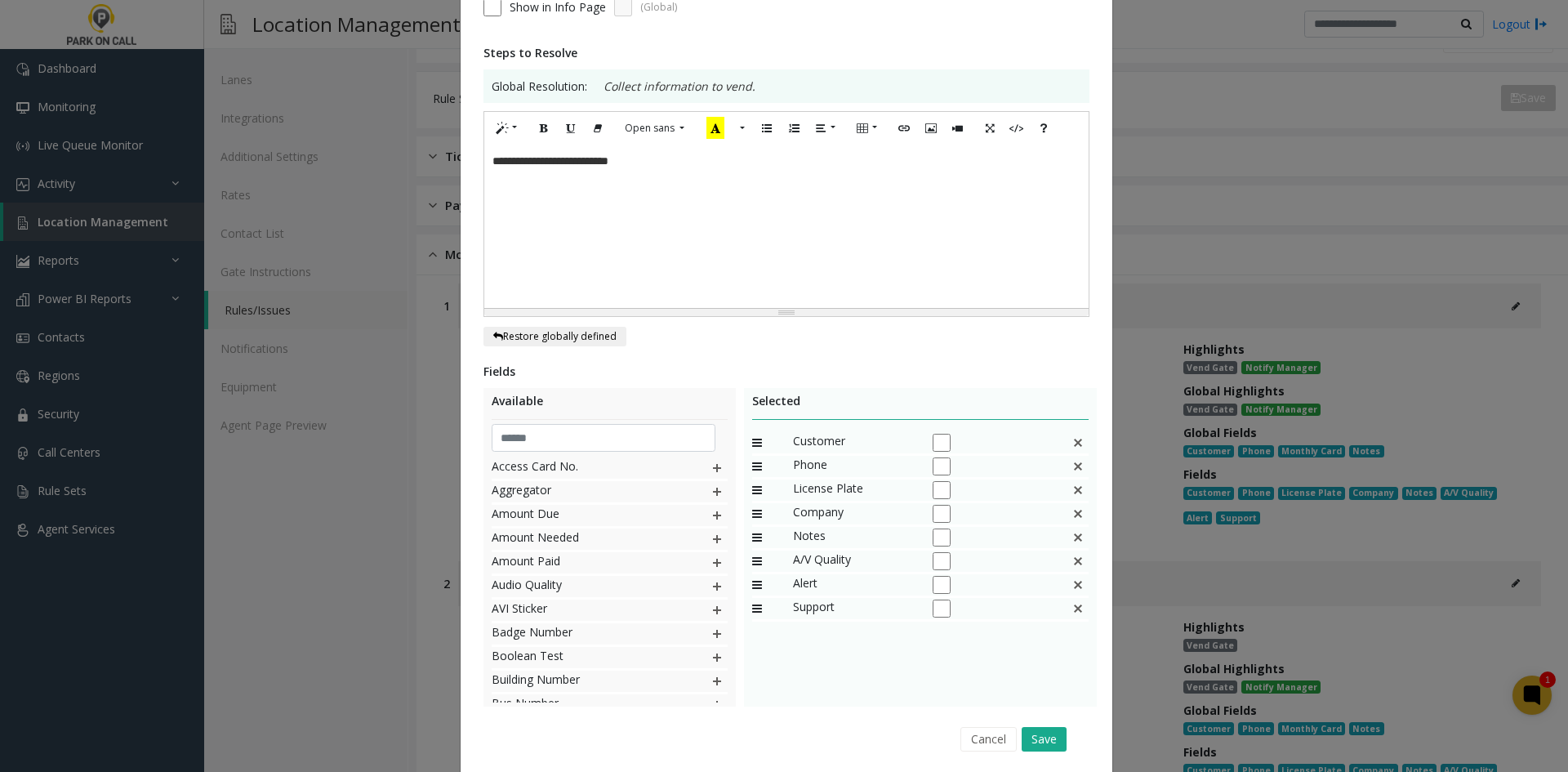 click 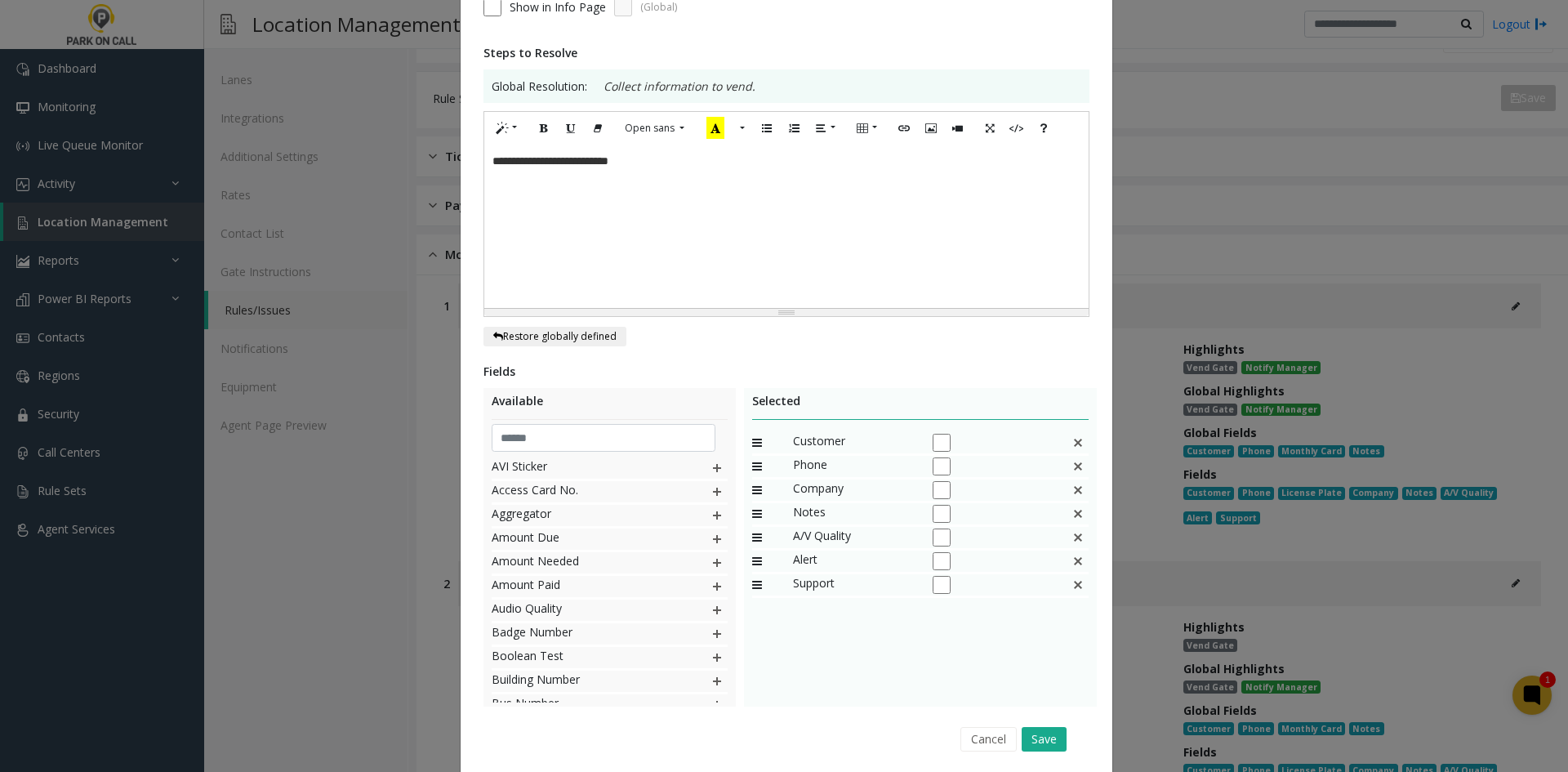 click 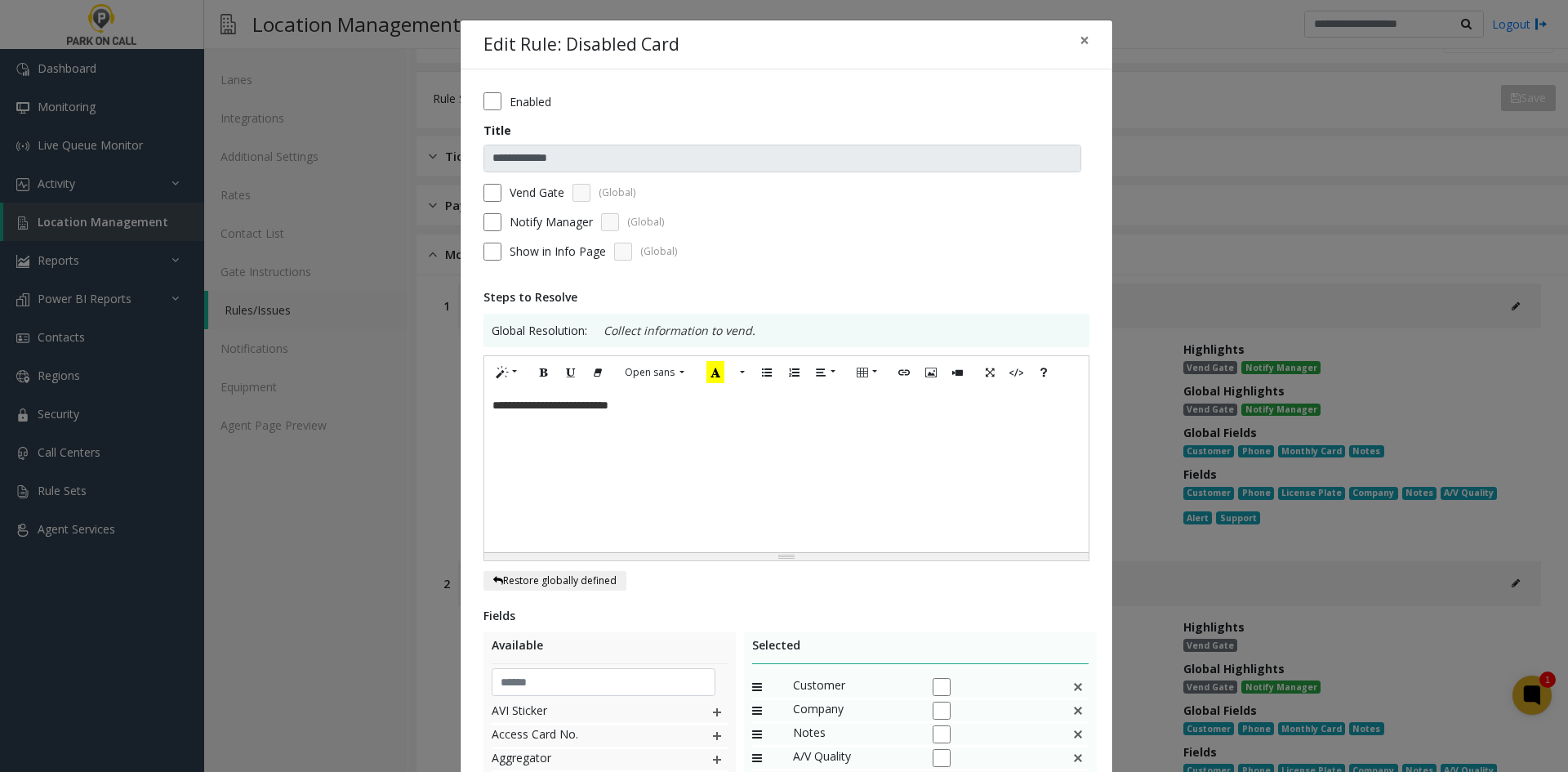 scroll, scrollTop: 0, scrollLeft: 0, axis: both 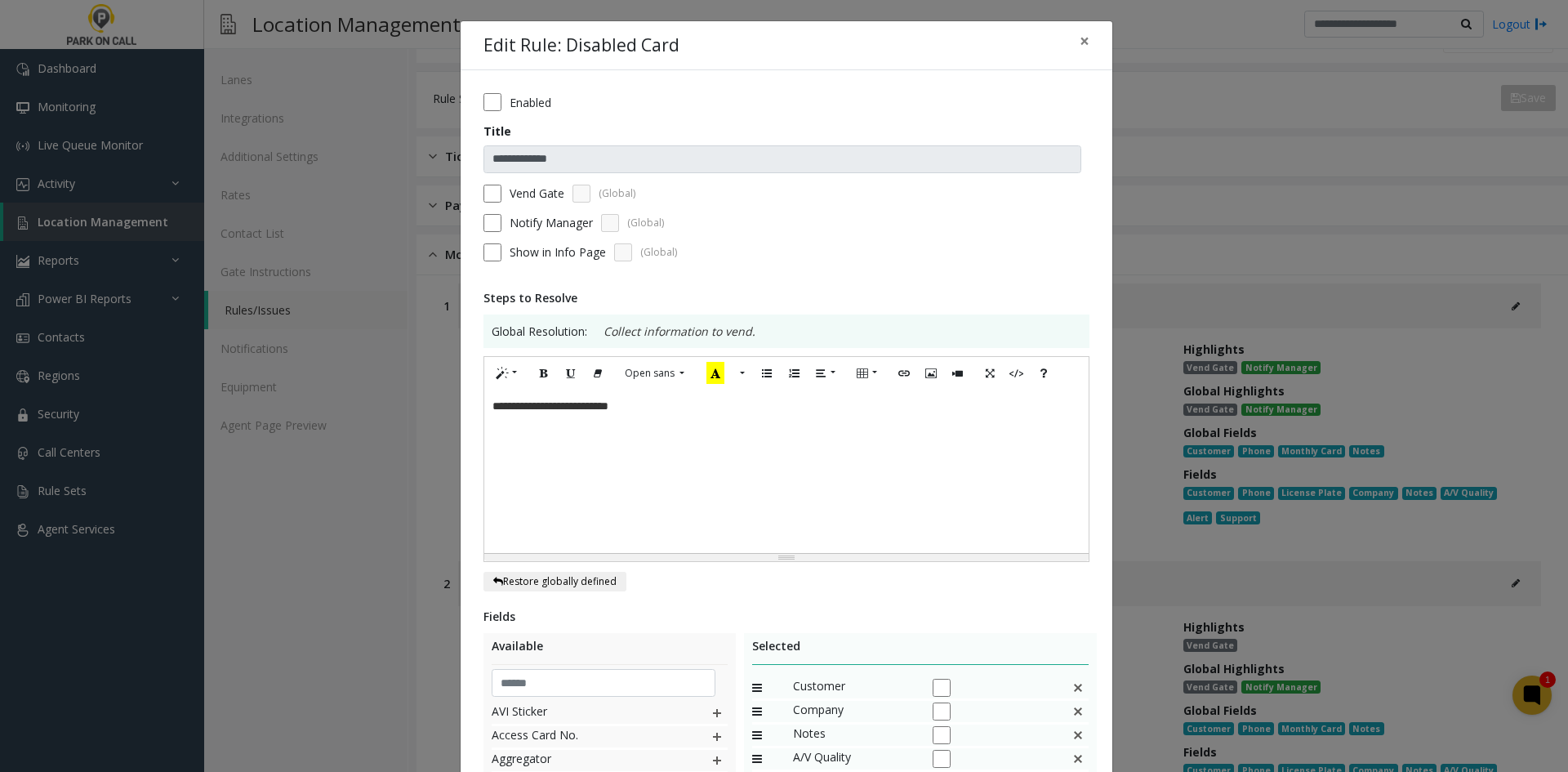 click on "**********" 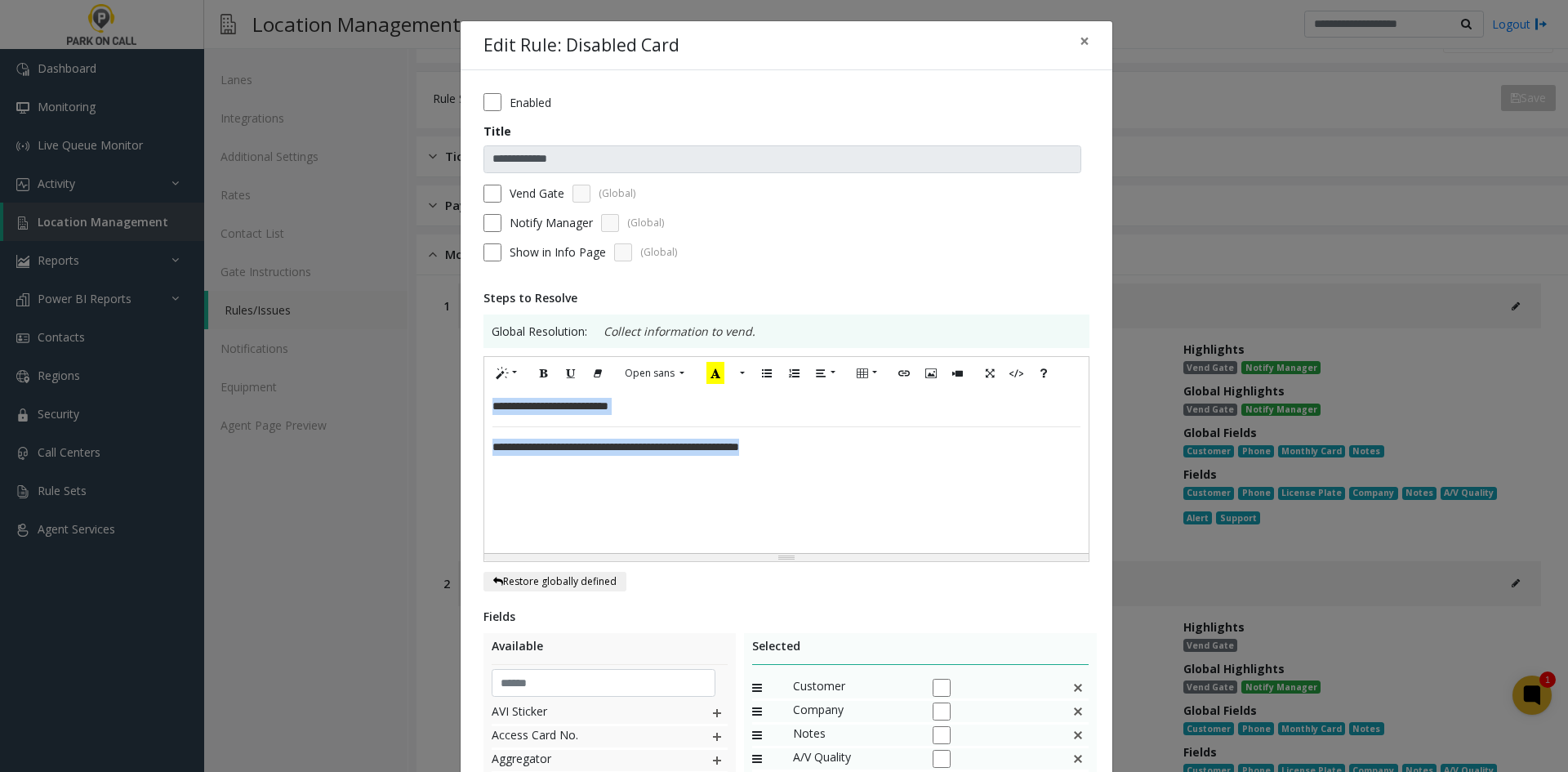 copy on "**********" 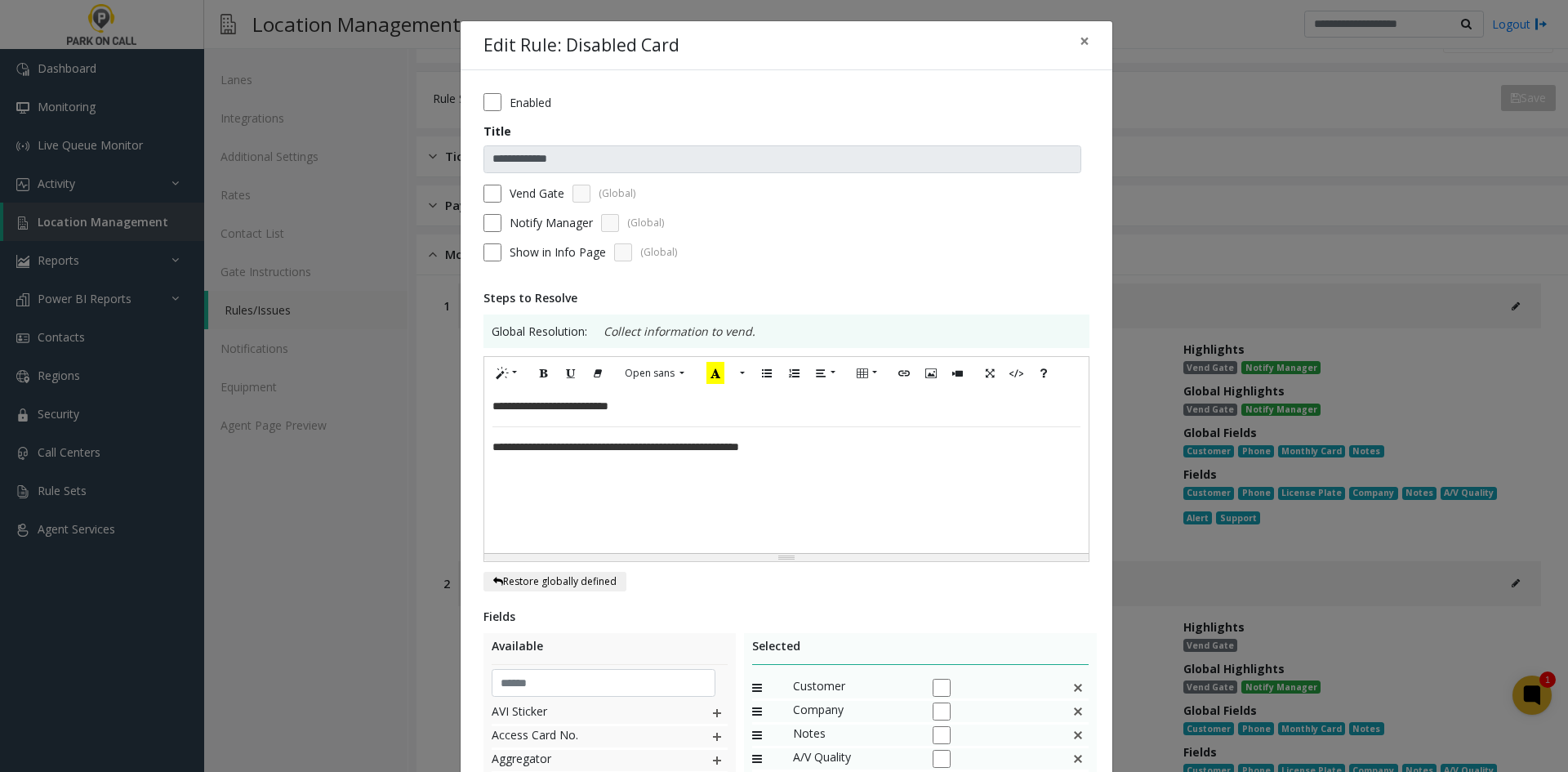 click on "**********" 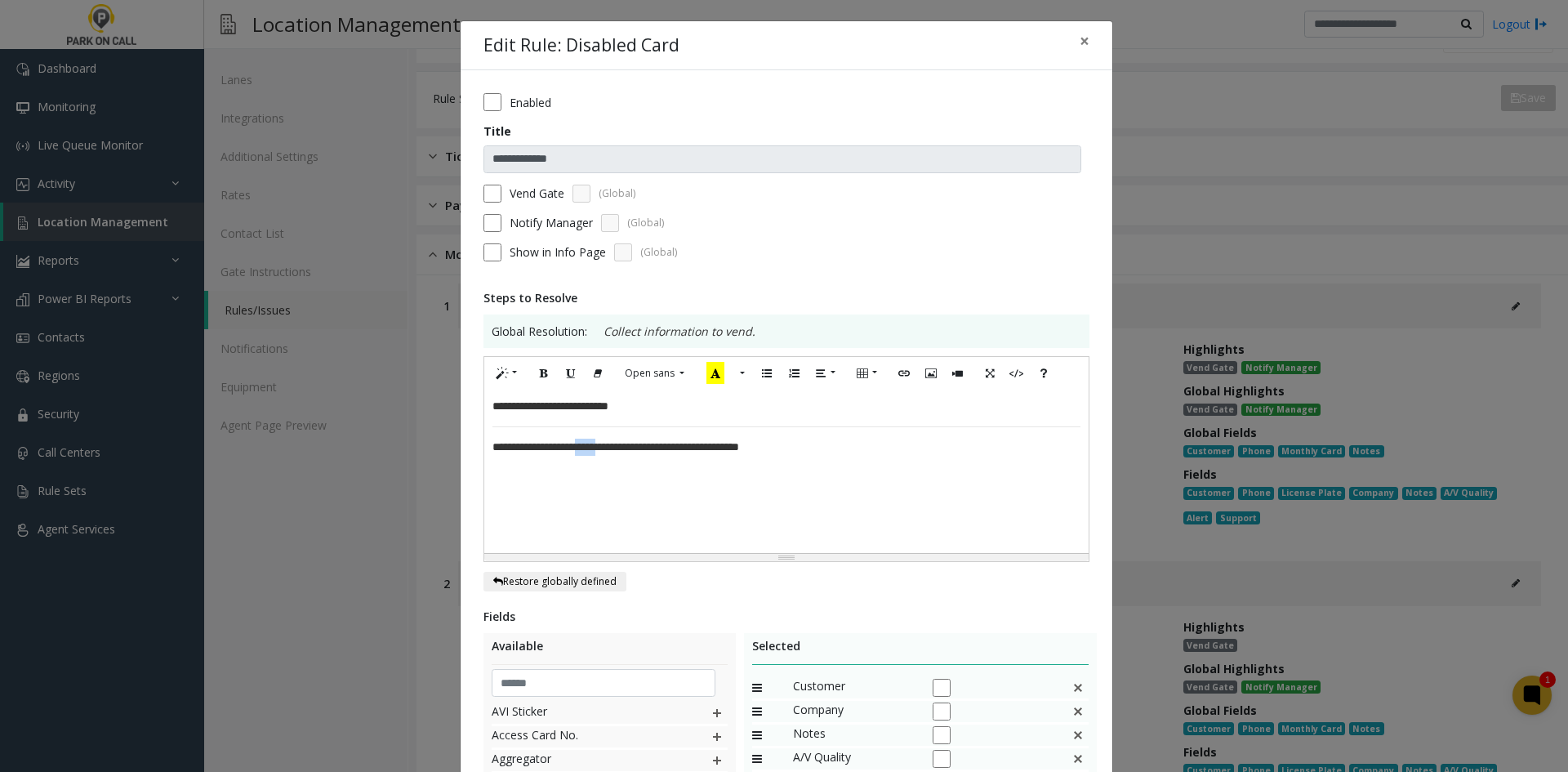 click on "**********" 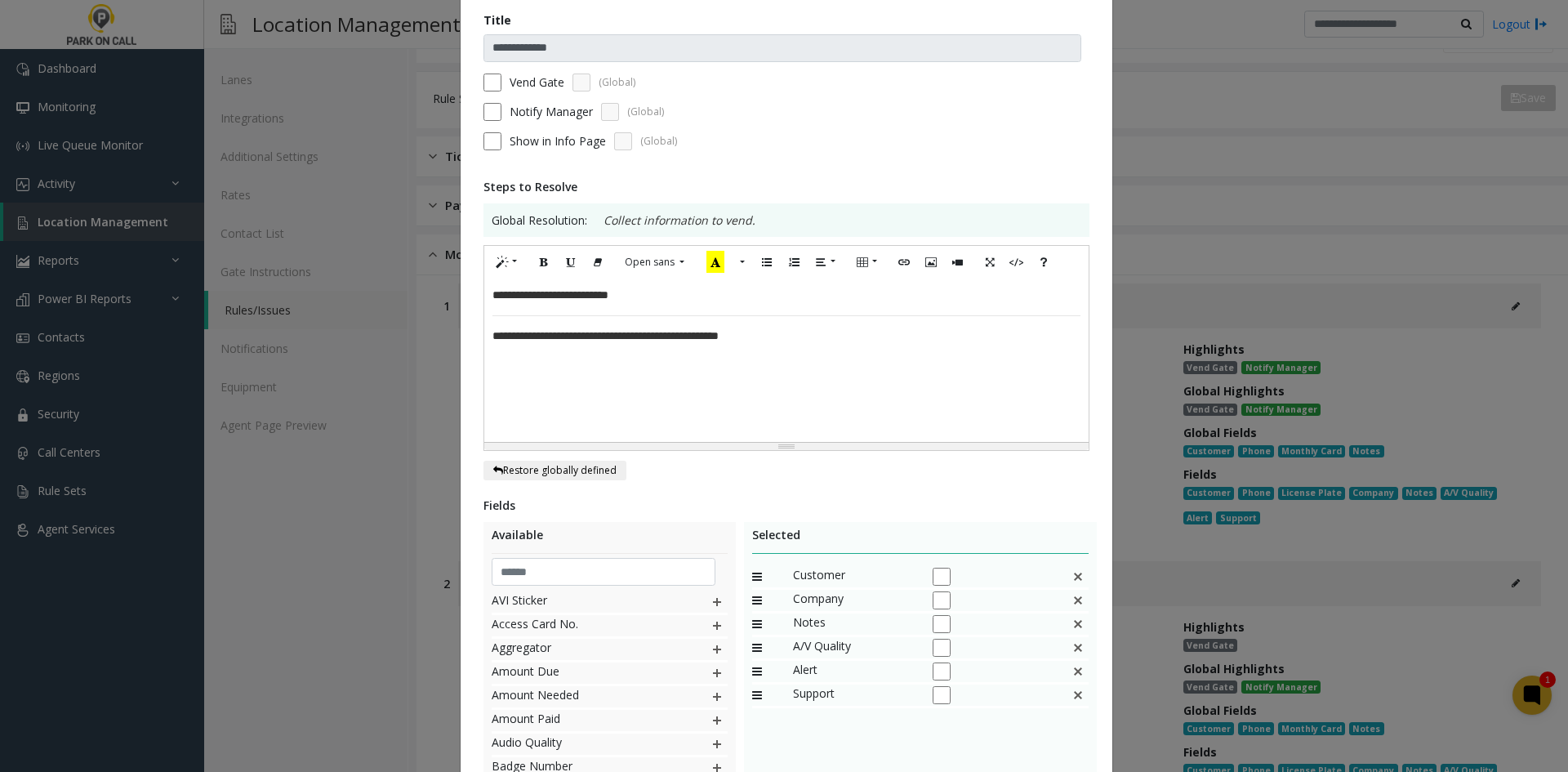 scroll, scrollTop: 245, scrollLeft: 0, axis: vertical 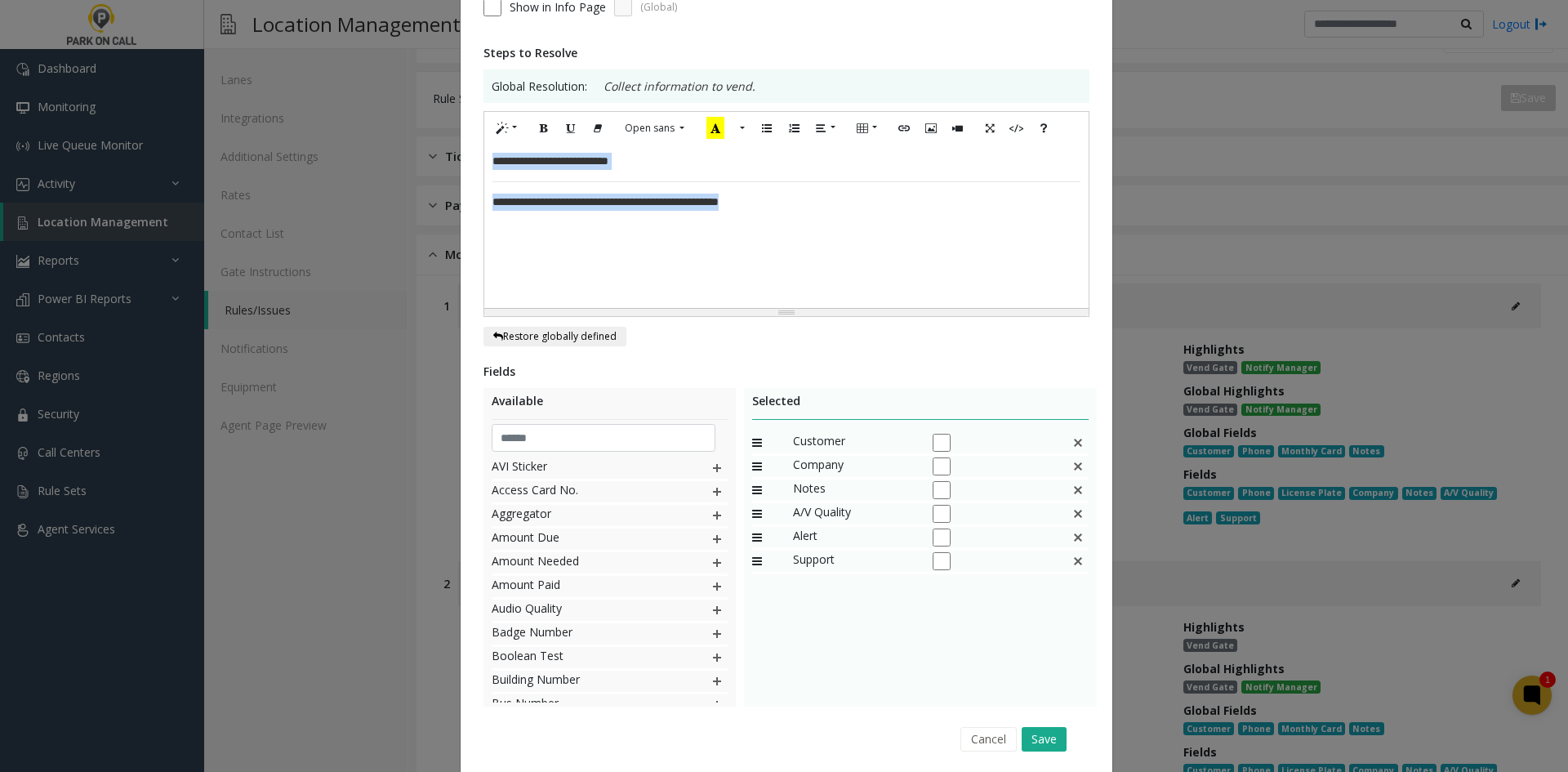copy on "**********" 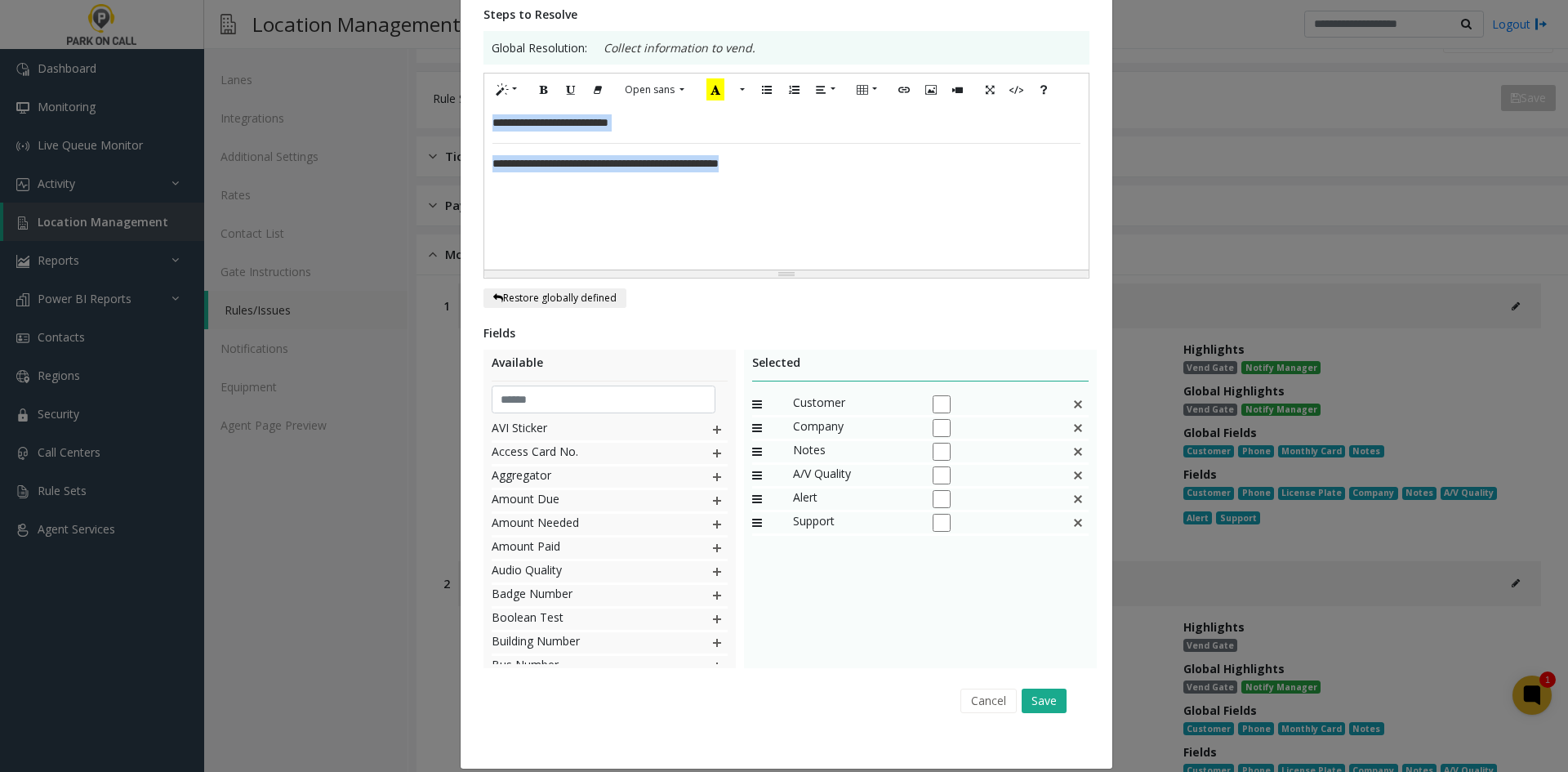 scroll, scrollTop: 301, scrollLeft: 0, axis: vertical 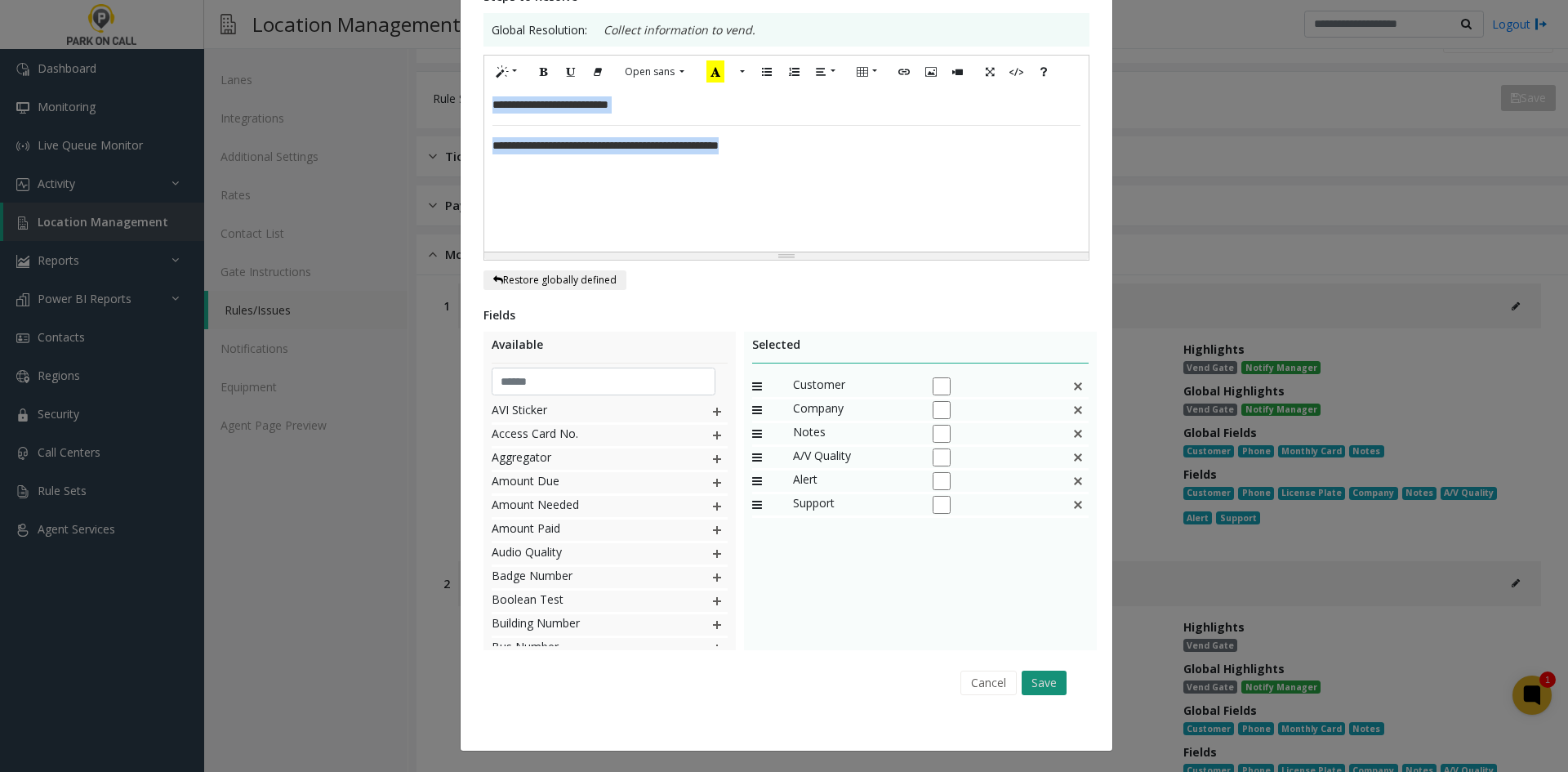 click on "Save" 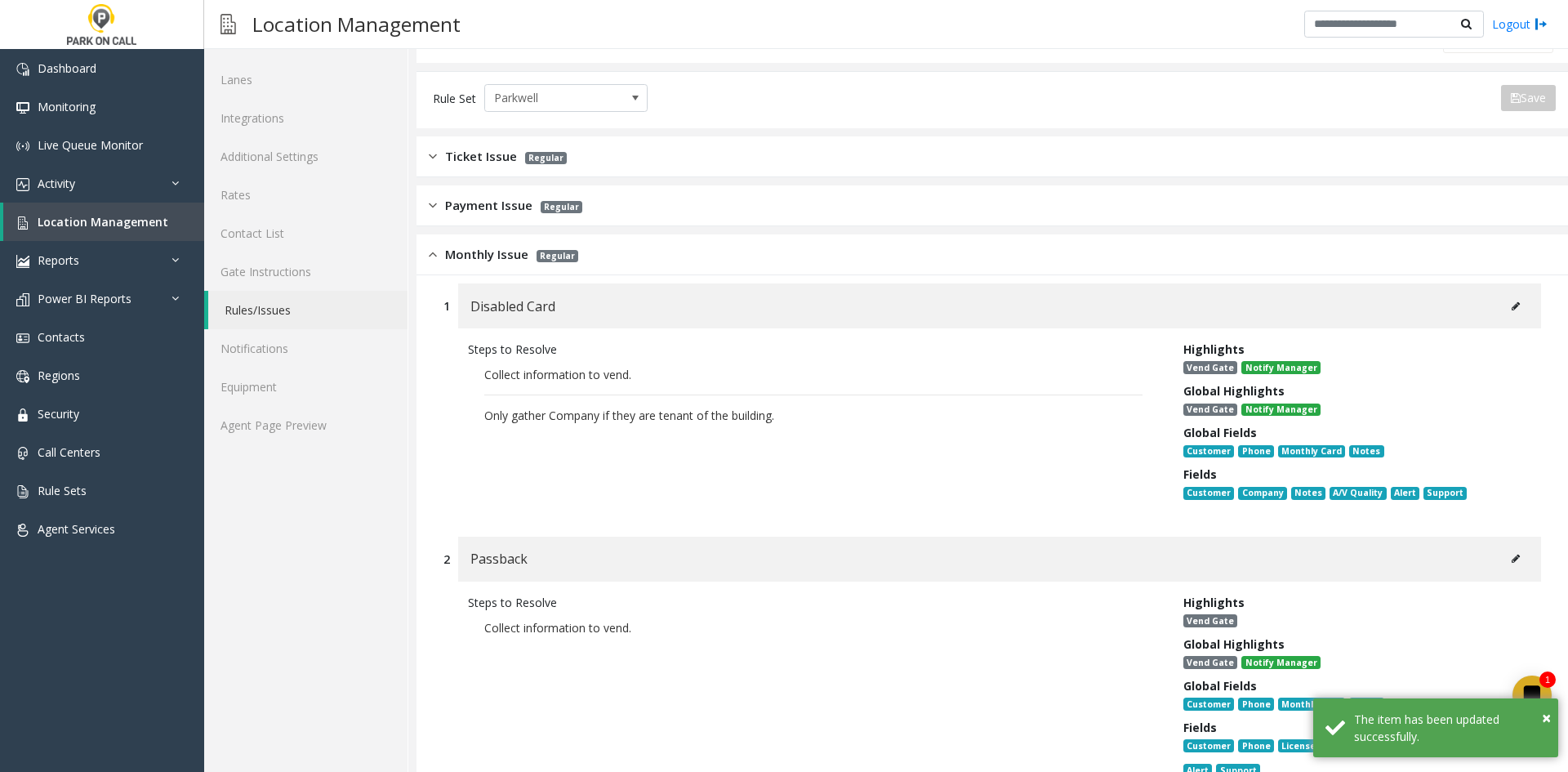 scroll, scrollTop: 245, scrollLeft: 0, axis: vertical 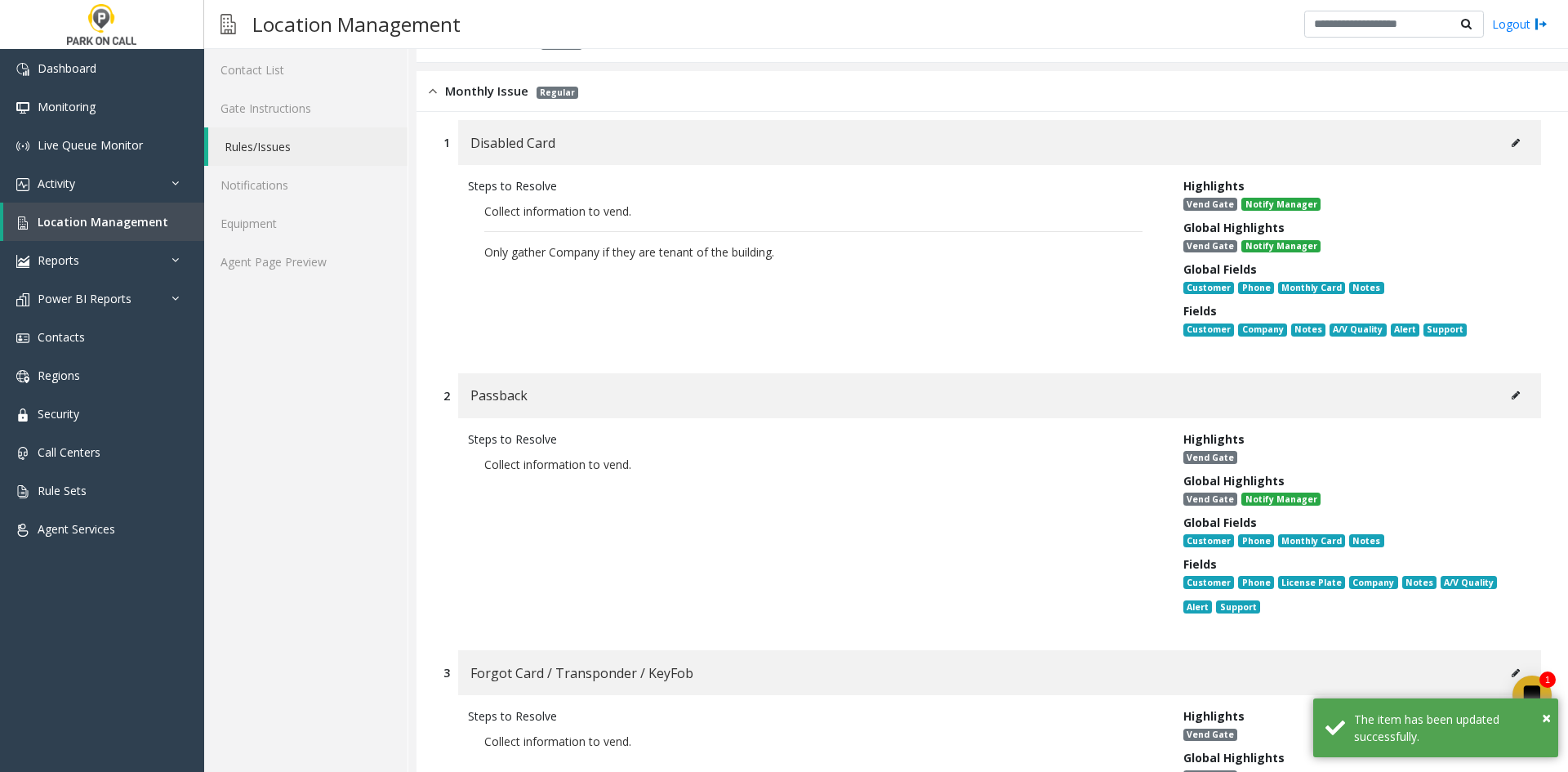 click 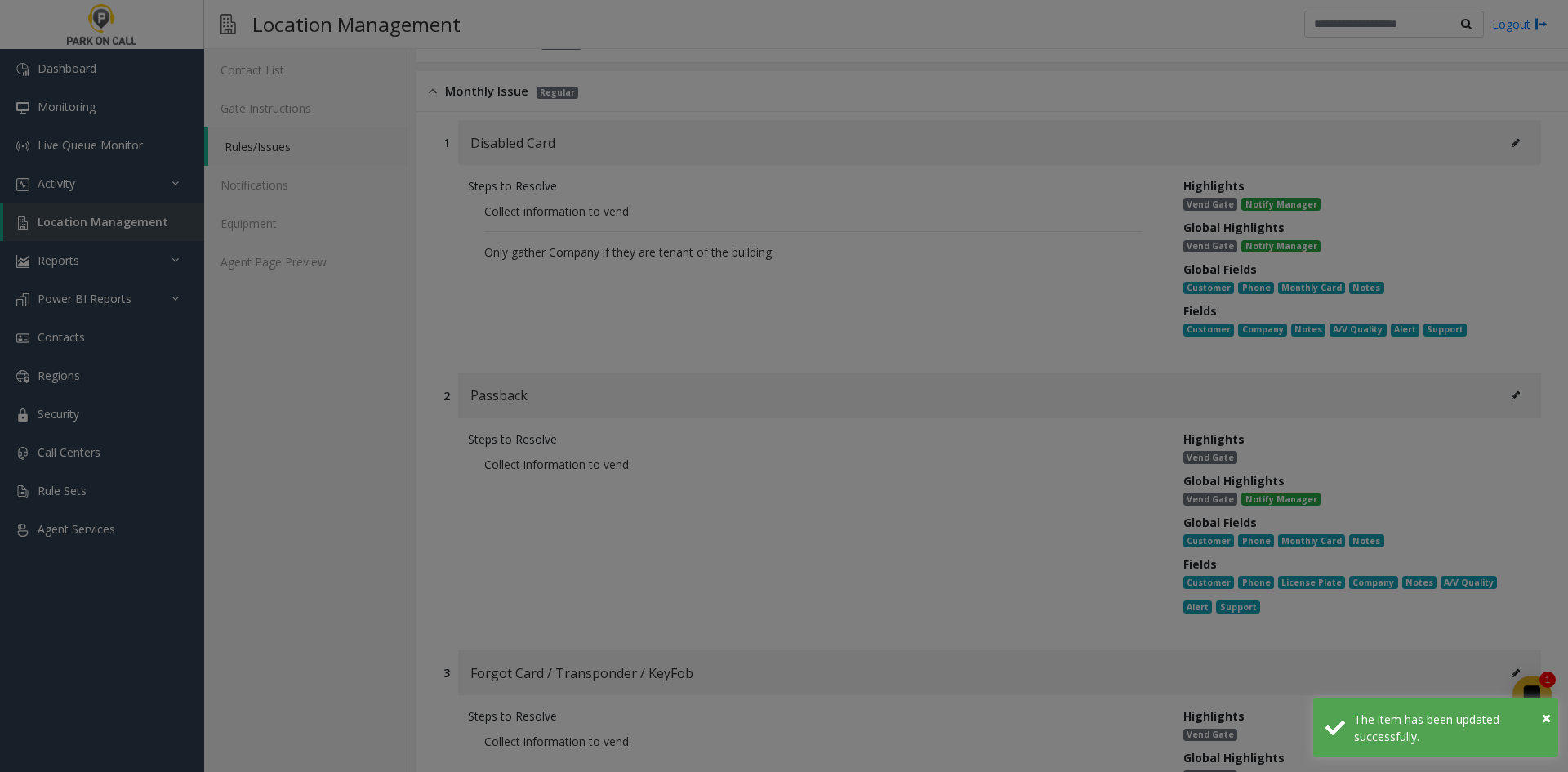 scroll, scrollTop: 0, scrollLeft: 0, axis: both 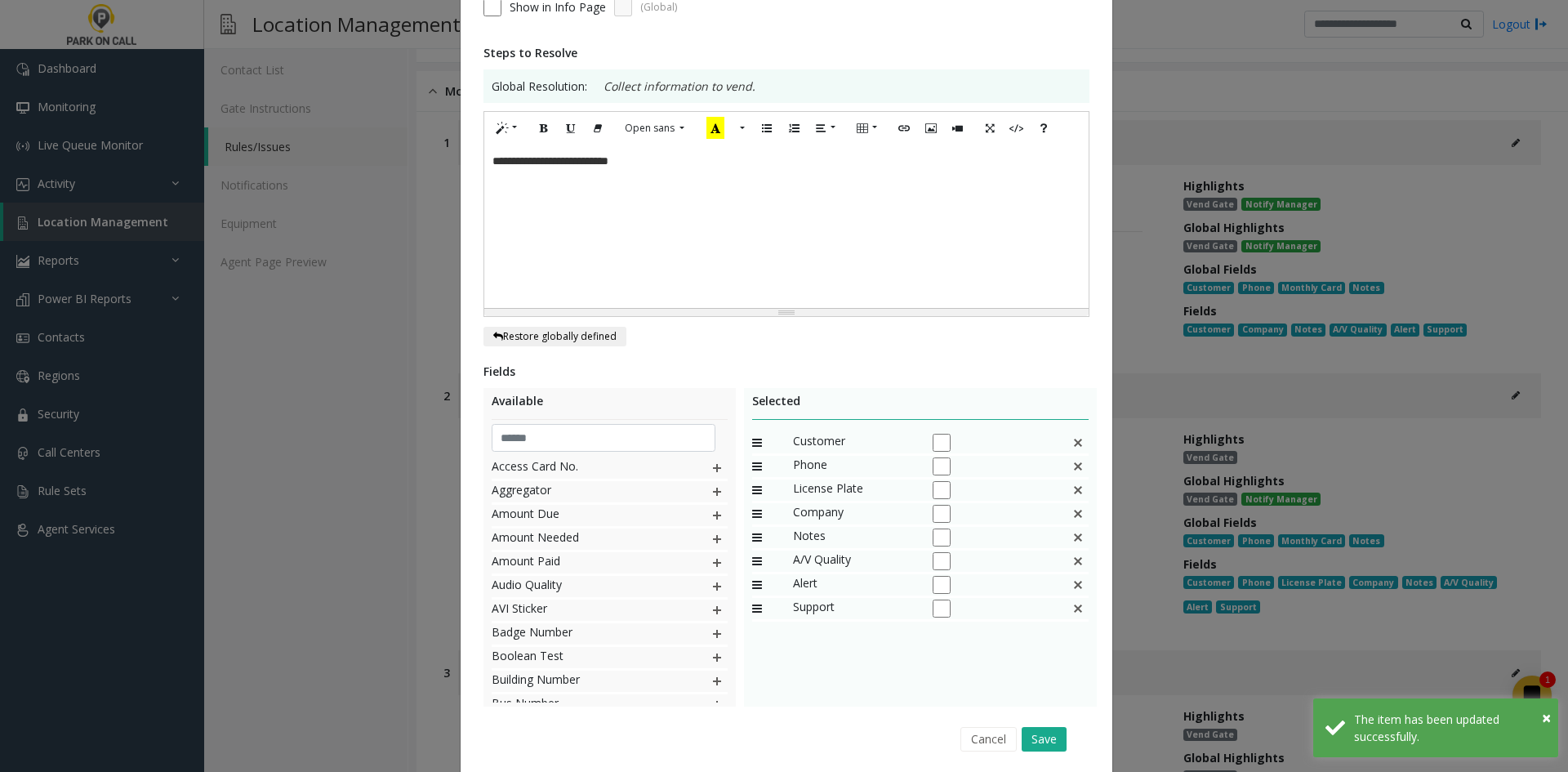 click 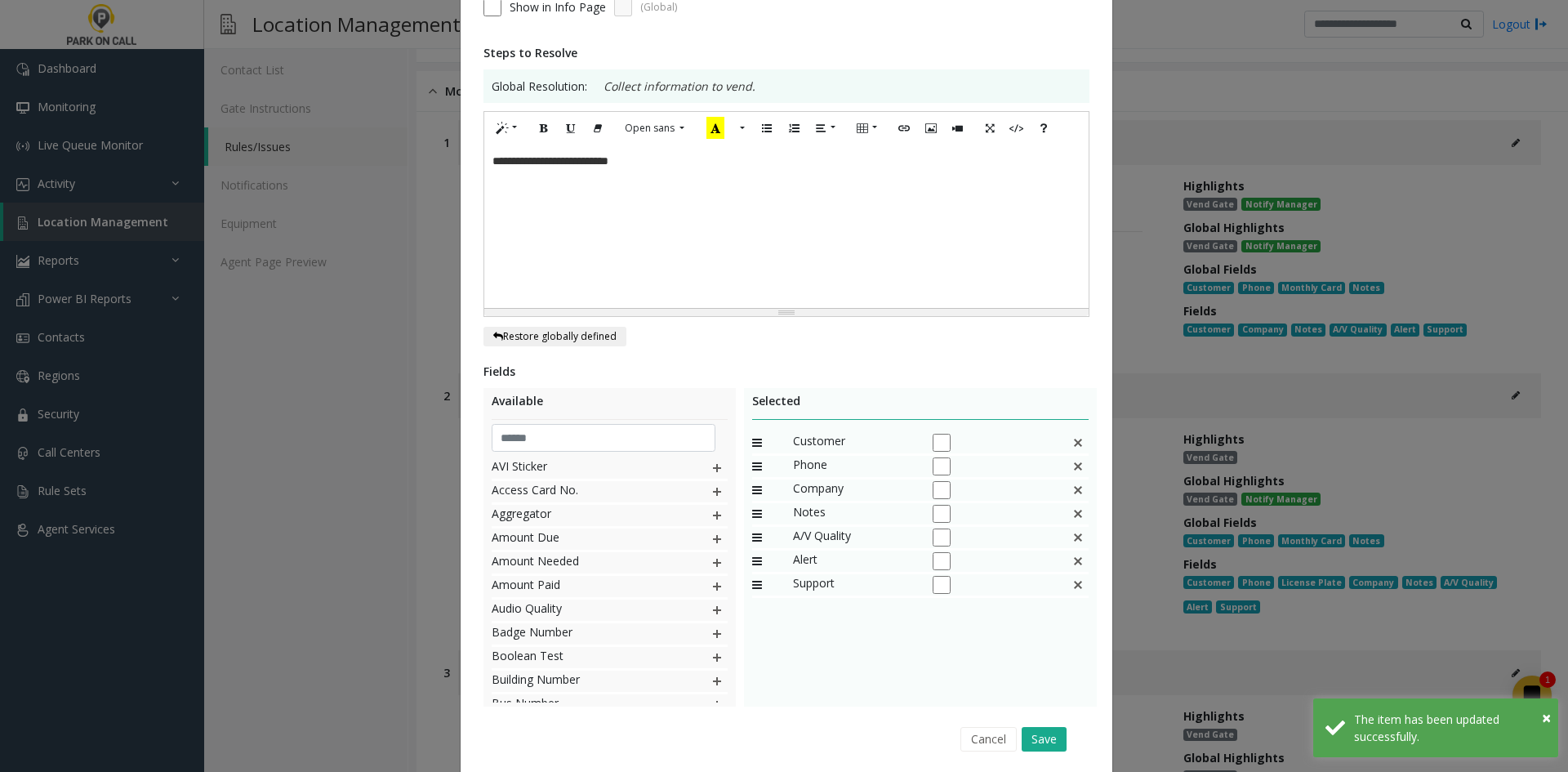 click on "Phone" 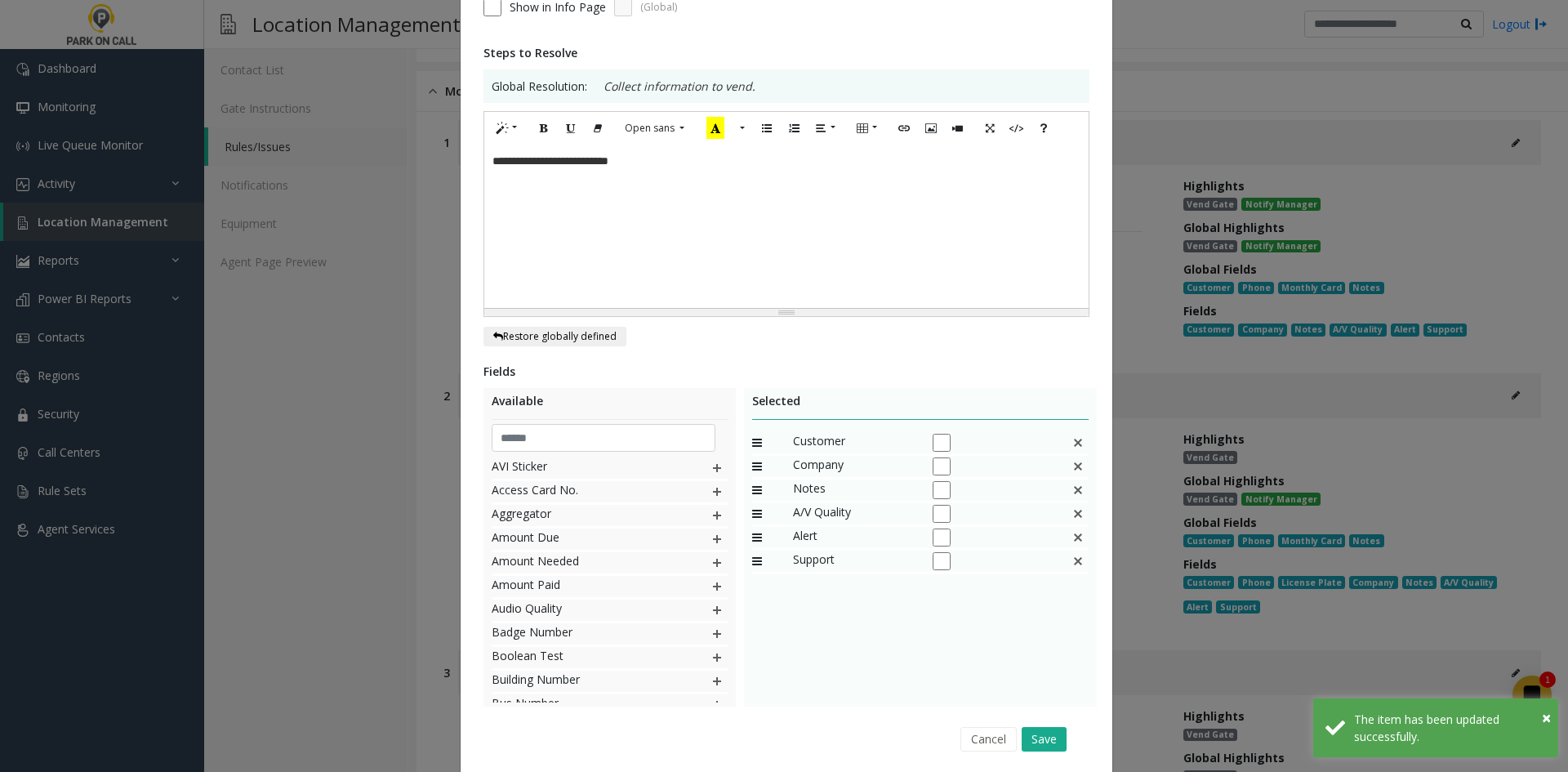 click 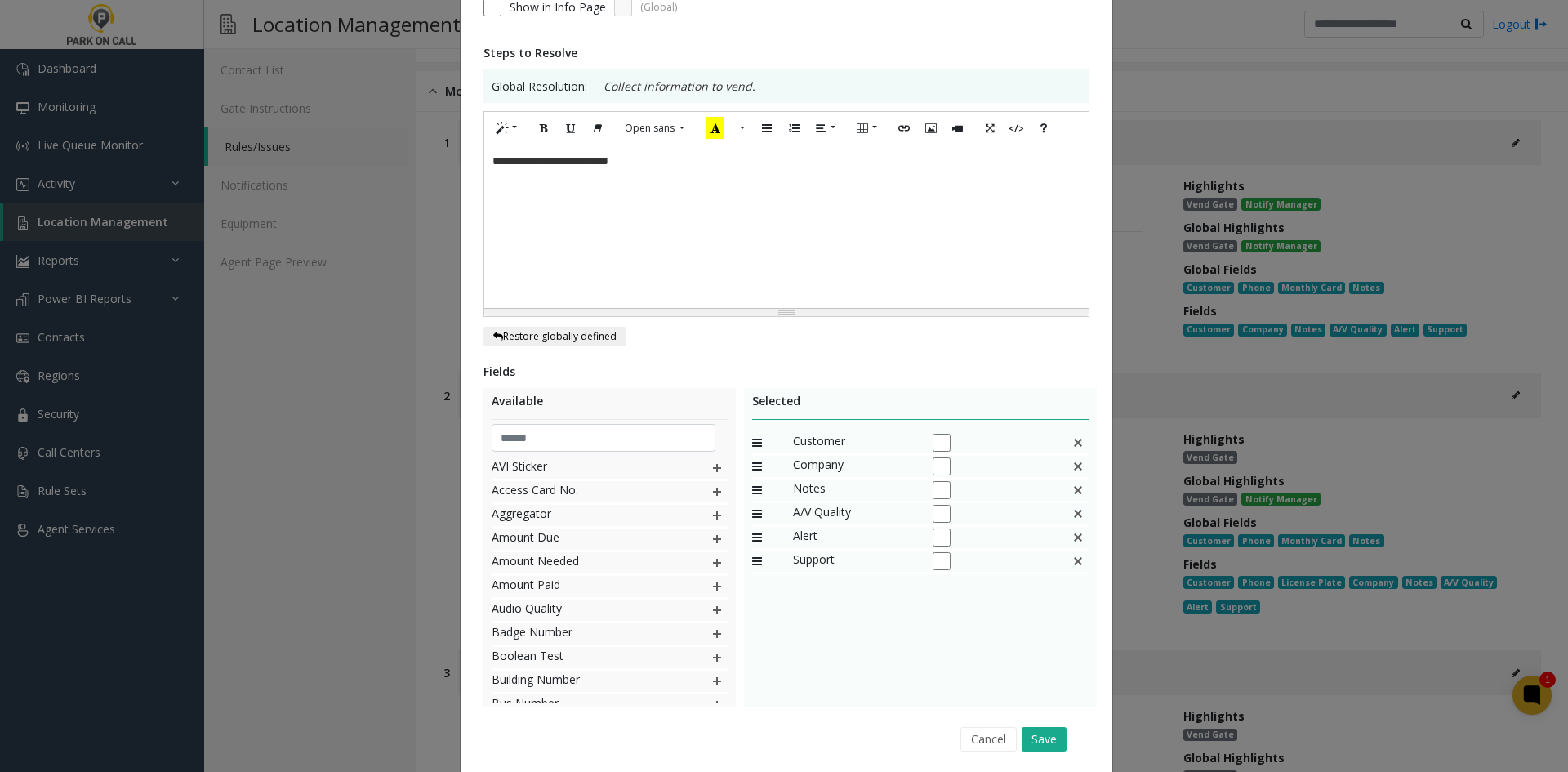 click on "**********" 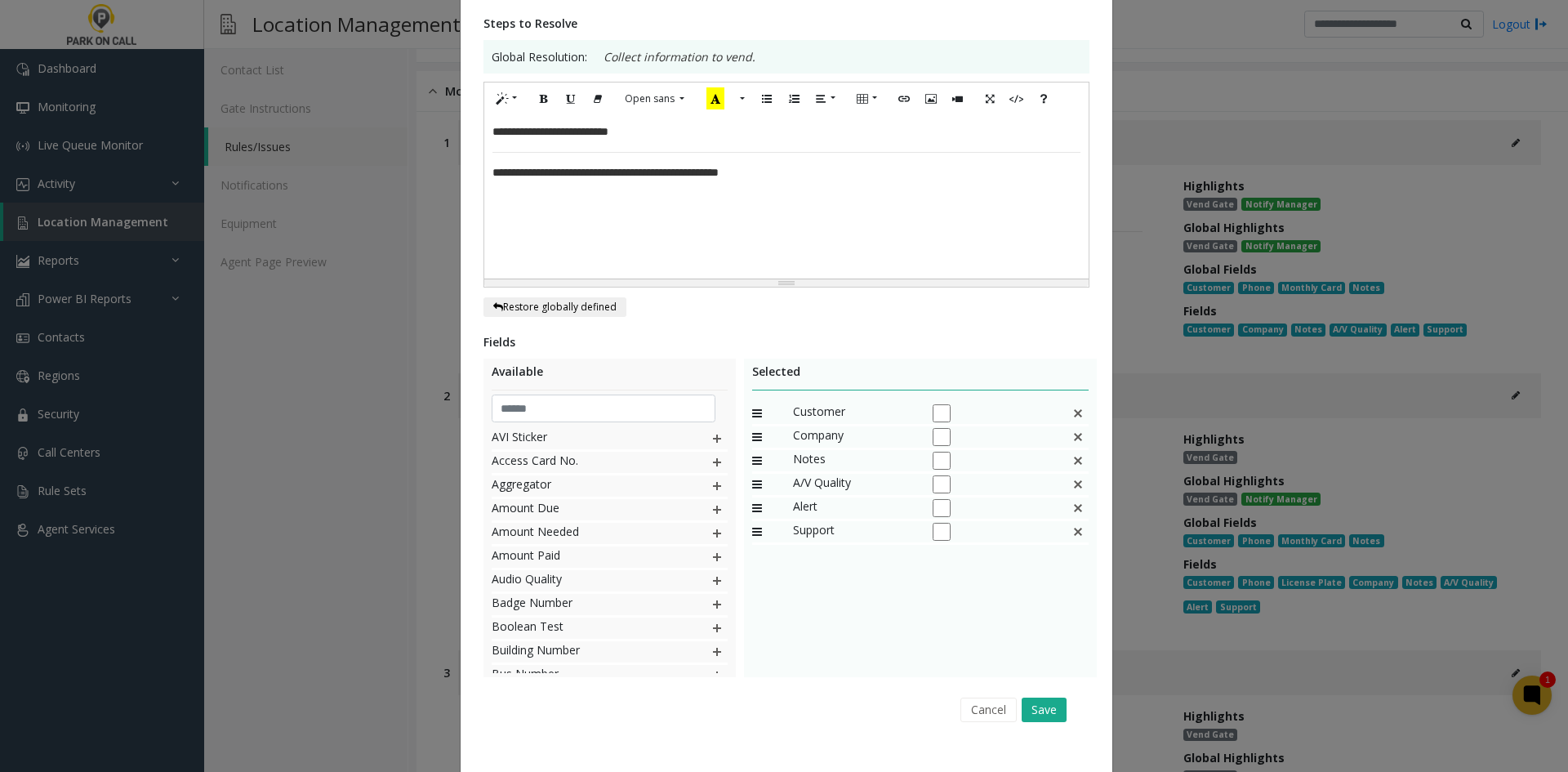 scroll, scrollTop: 301, scrollLeft: 0, axis: vertical 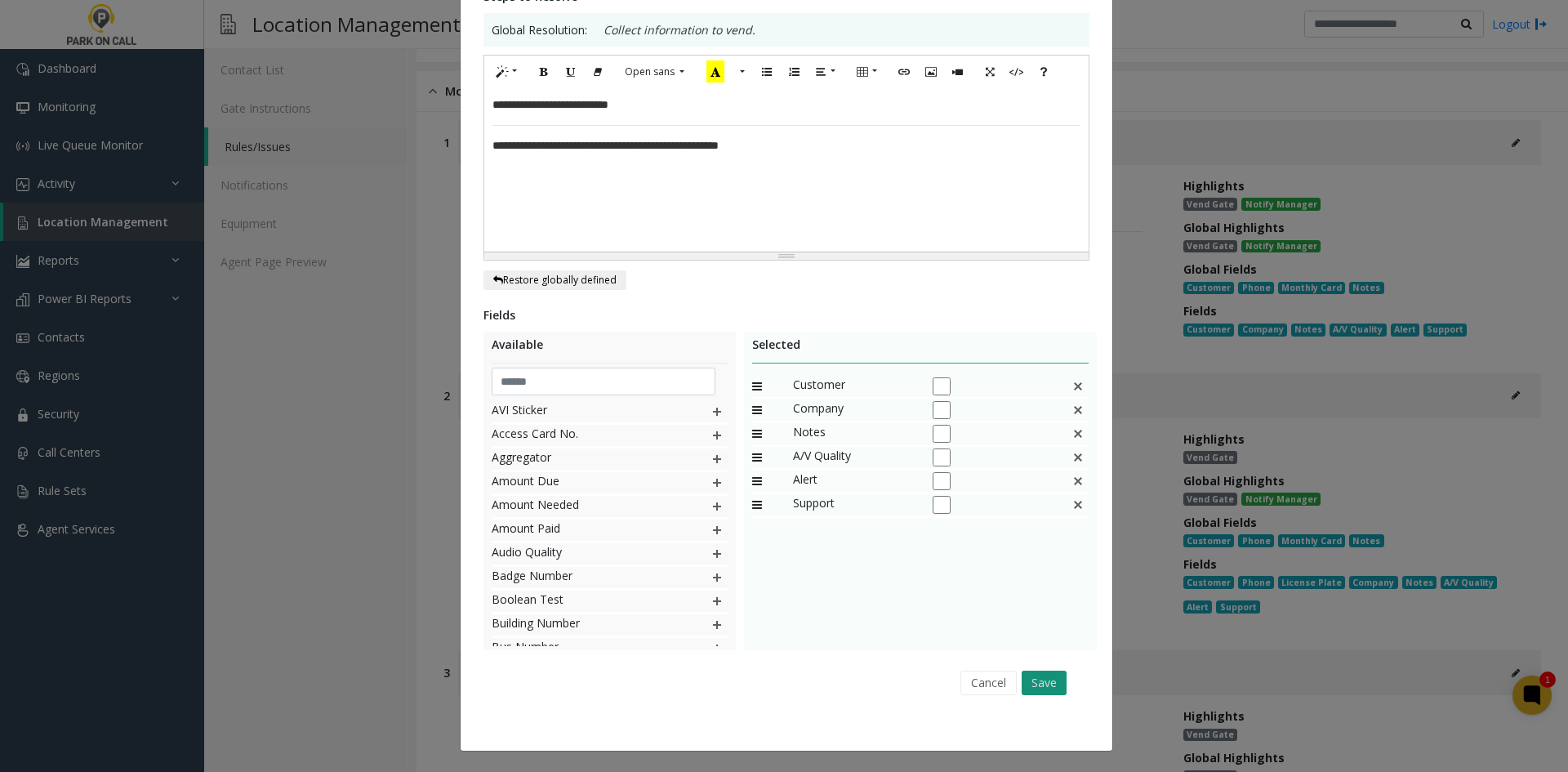 click on "Save" 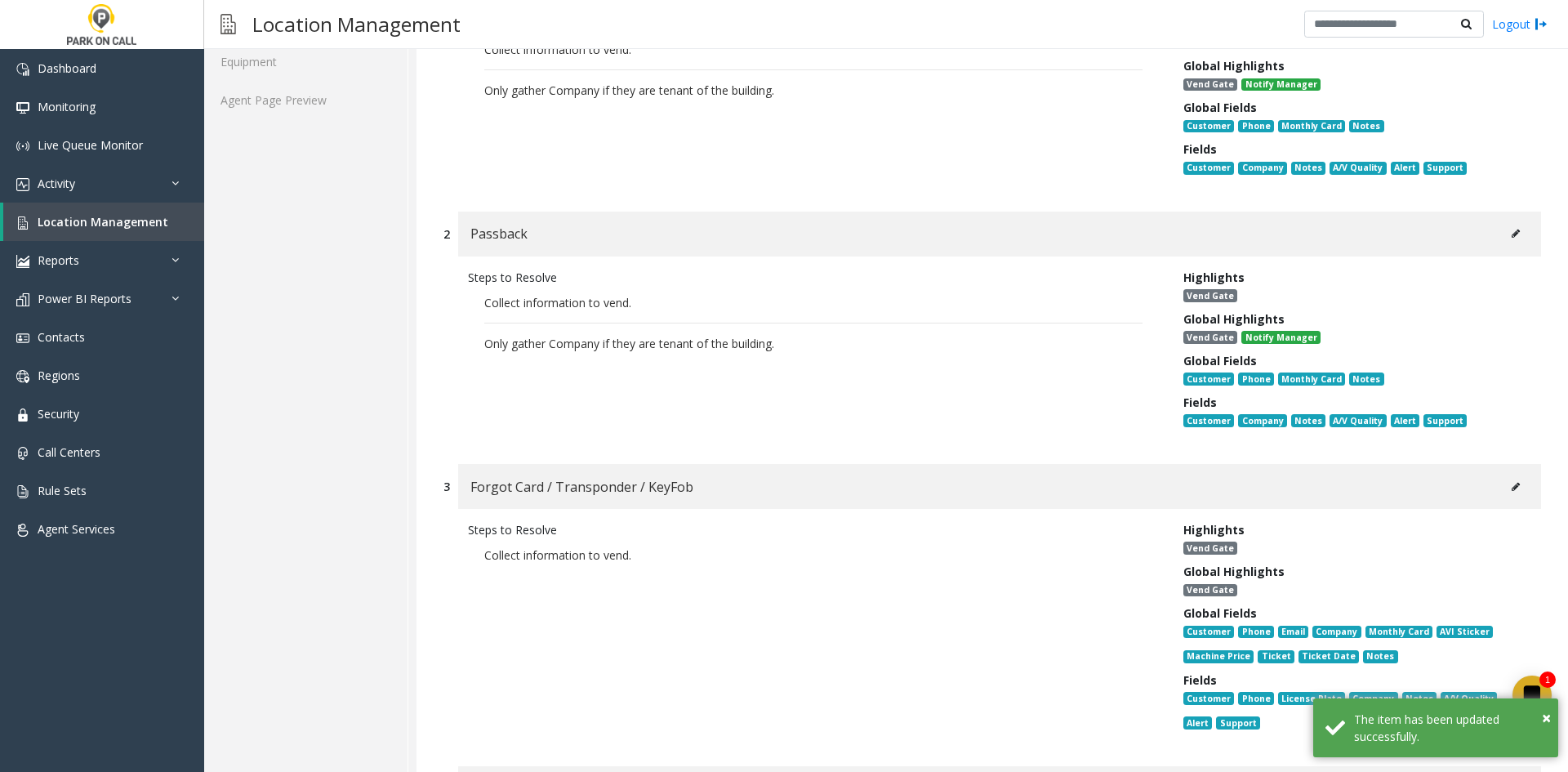 scroll, scrollTop: 408, scrollLeft: 0, axis: vertical 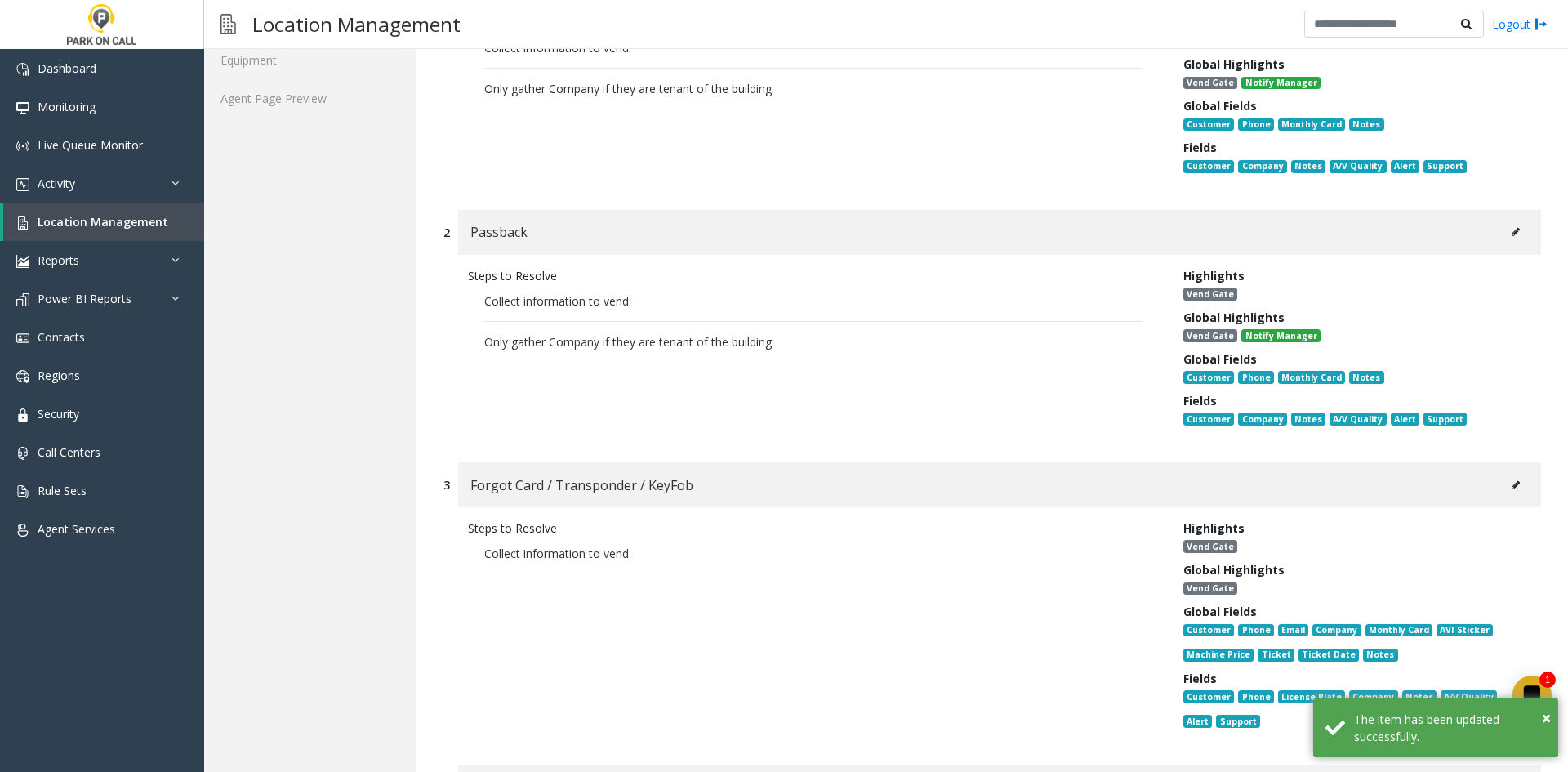 click 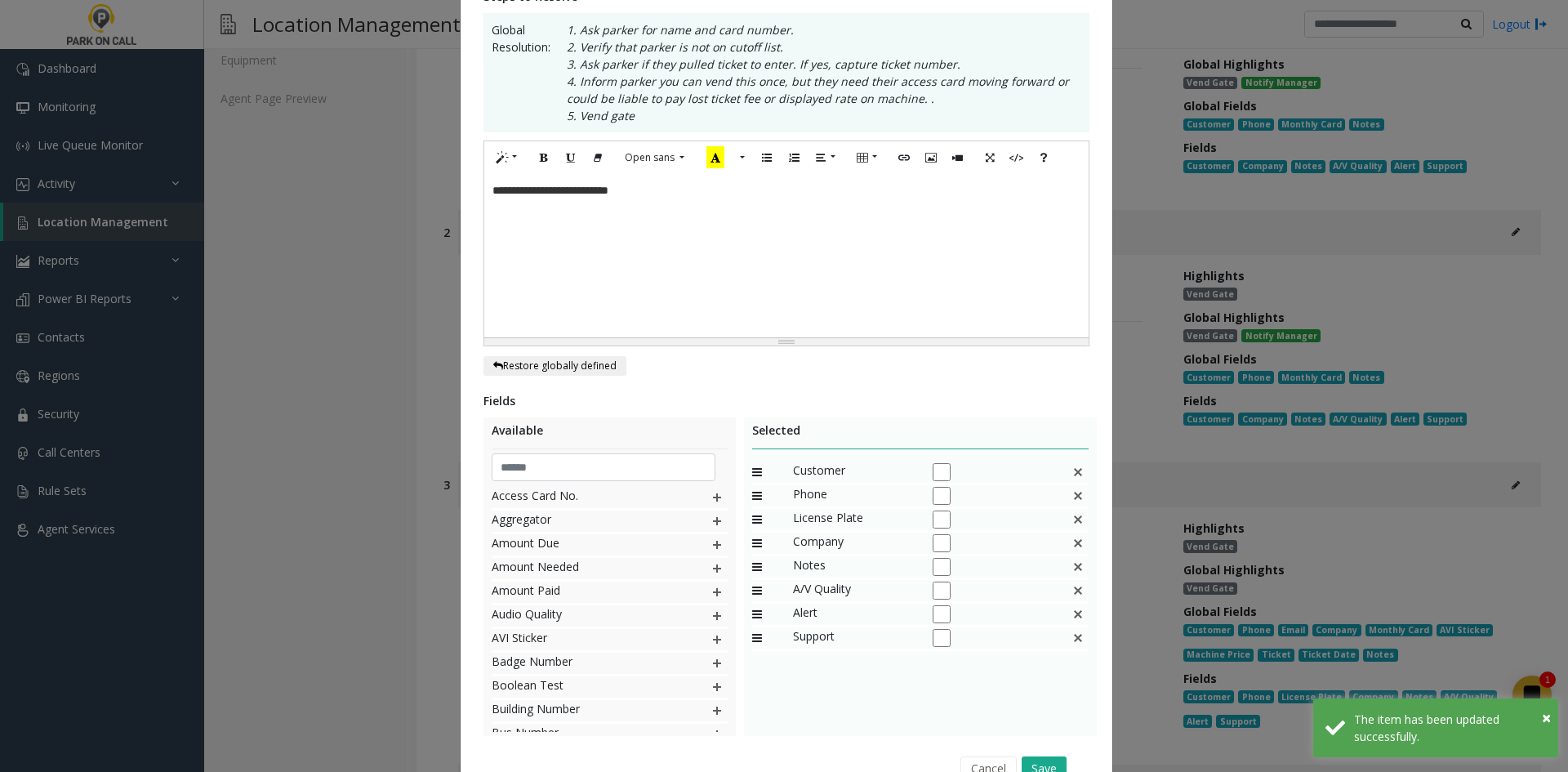 scroll, scrollTop: 0, scrollLeft: 0, axis: both 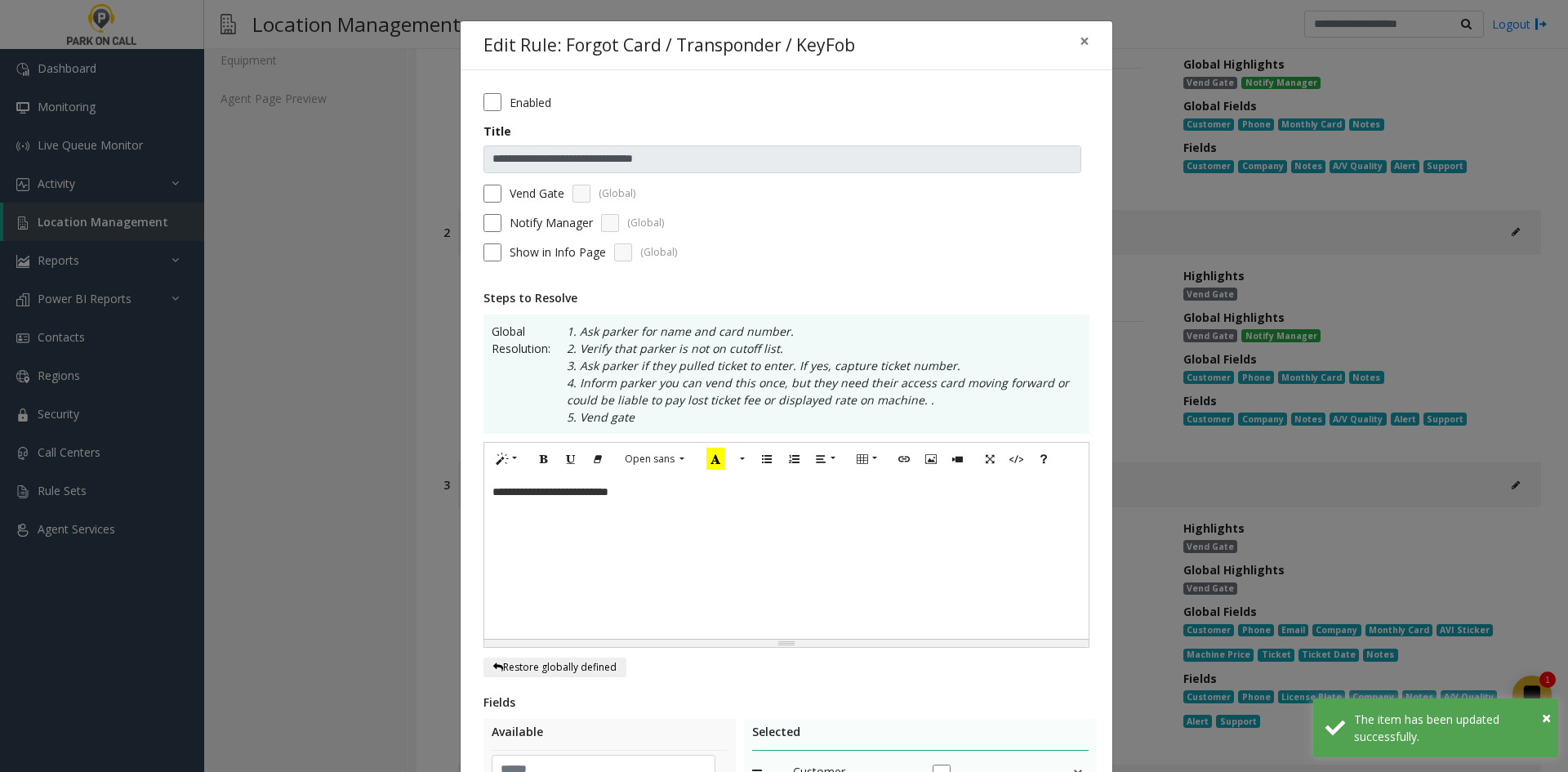 click on "**********" 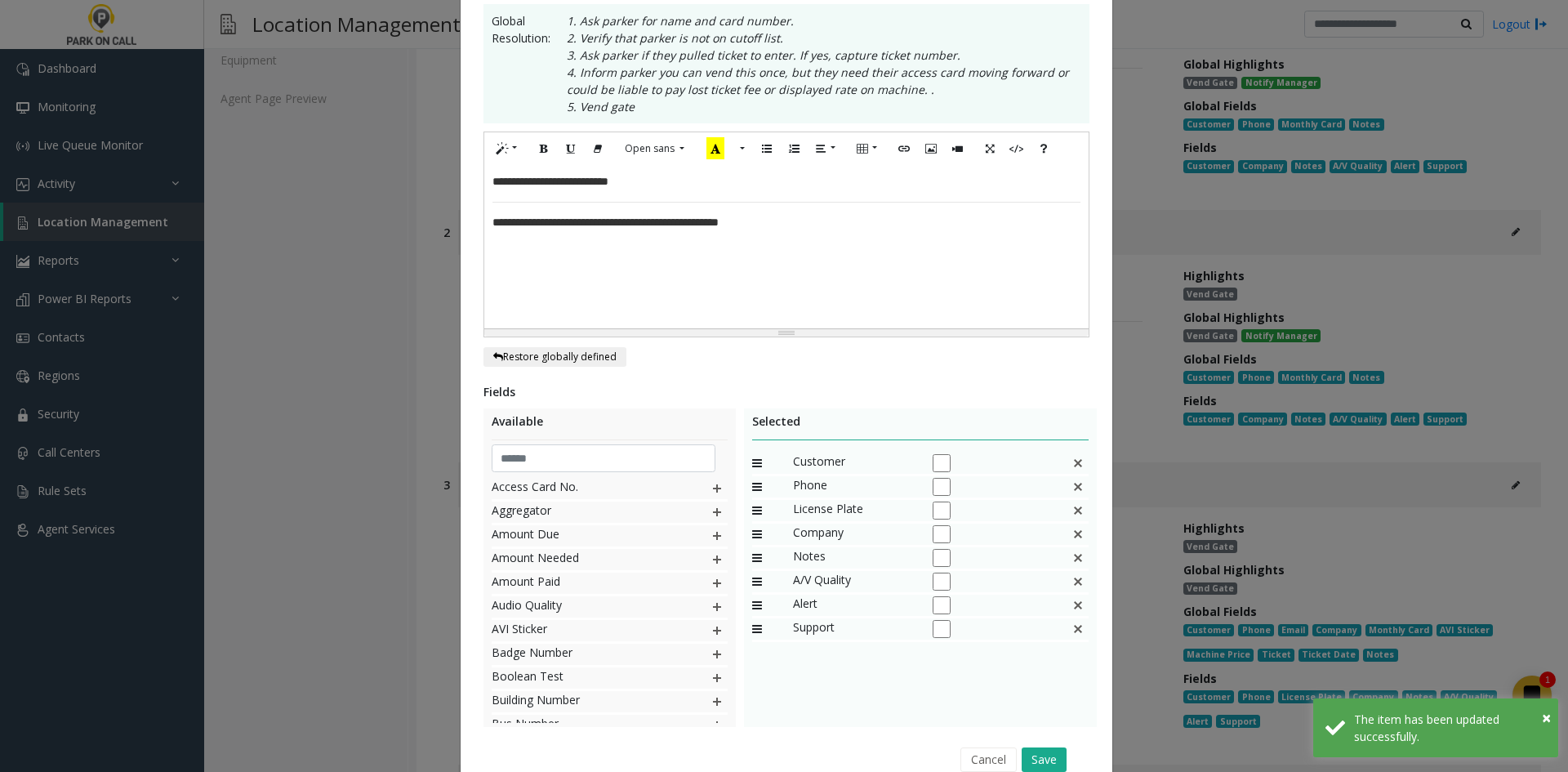 scroll, scrollTop: 387, scrollLeft: 0, axis: vertical 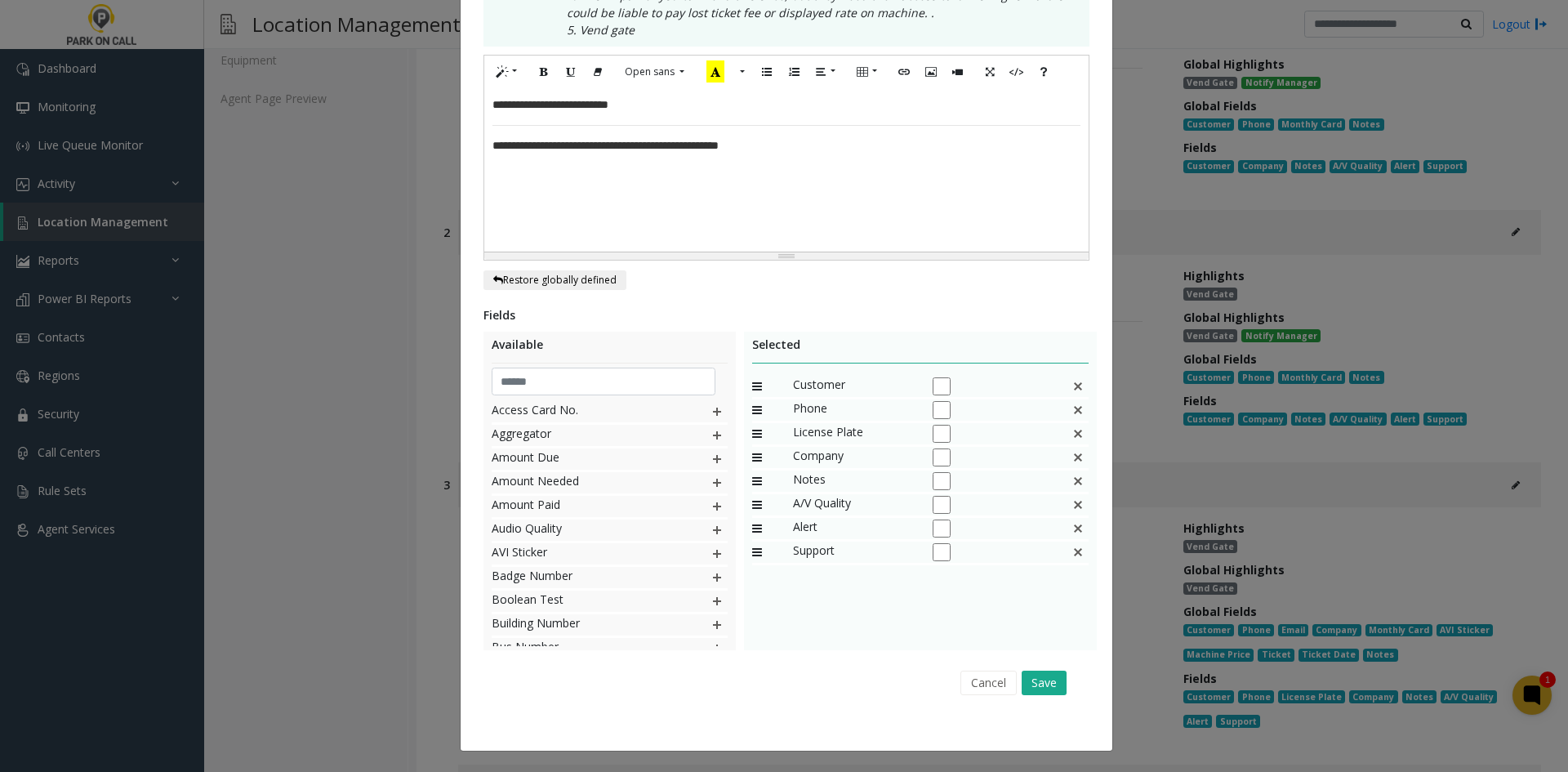 click 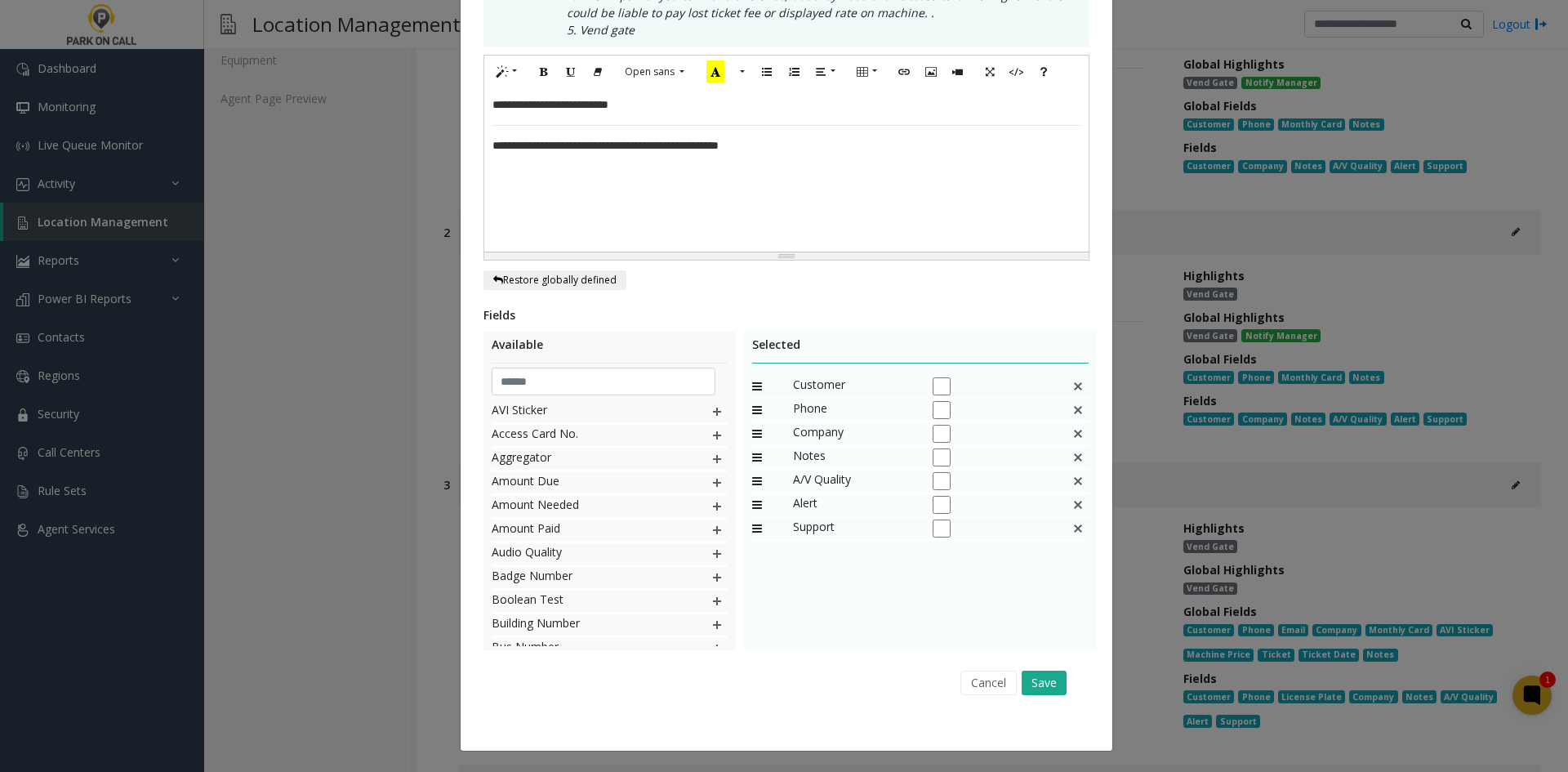 click 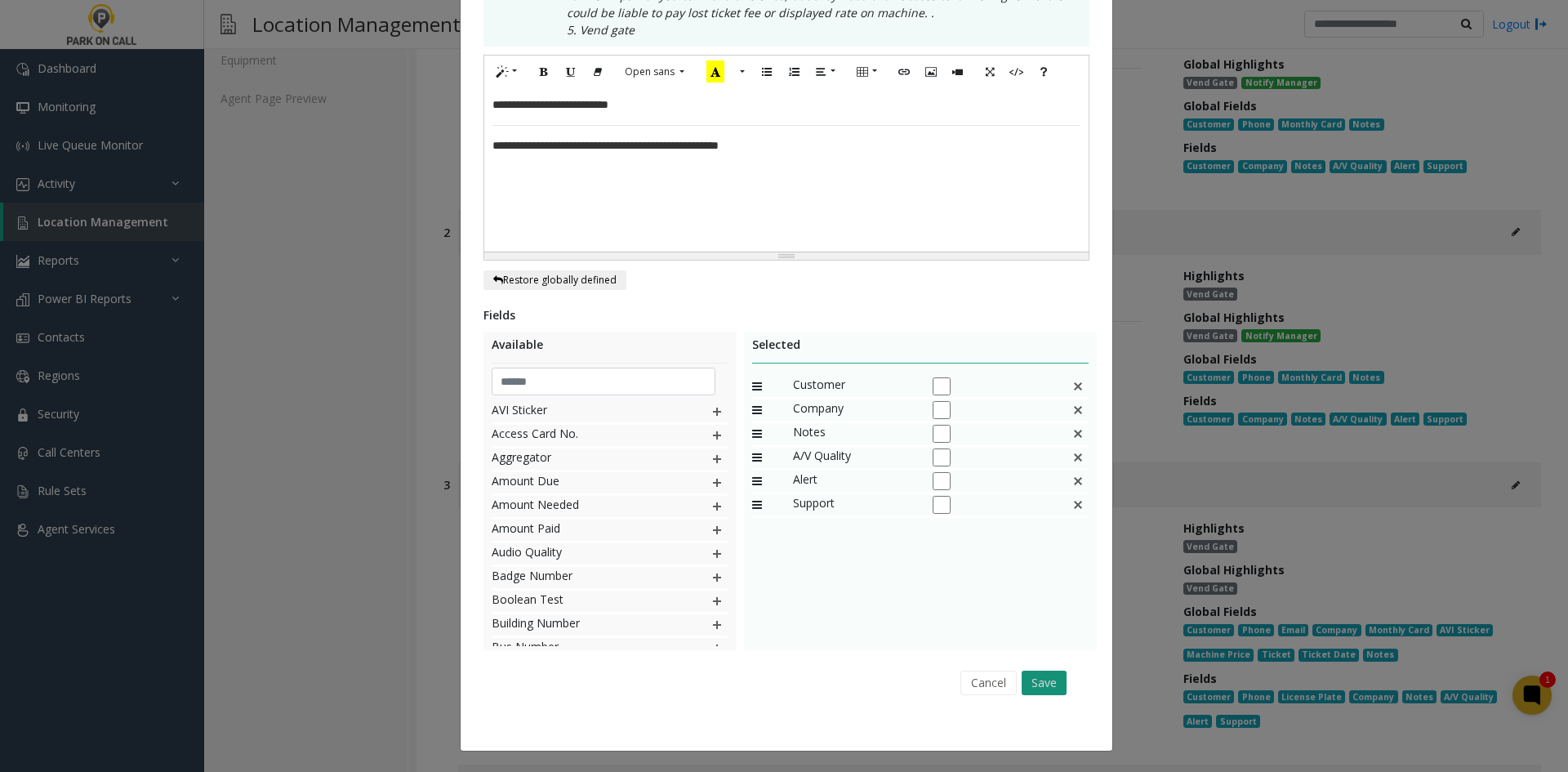 click on "Save" 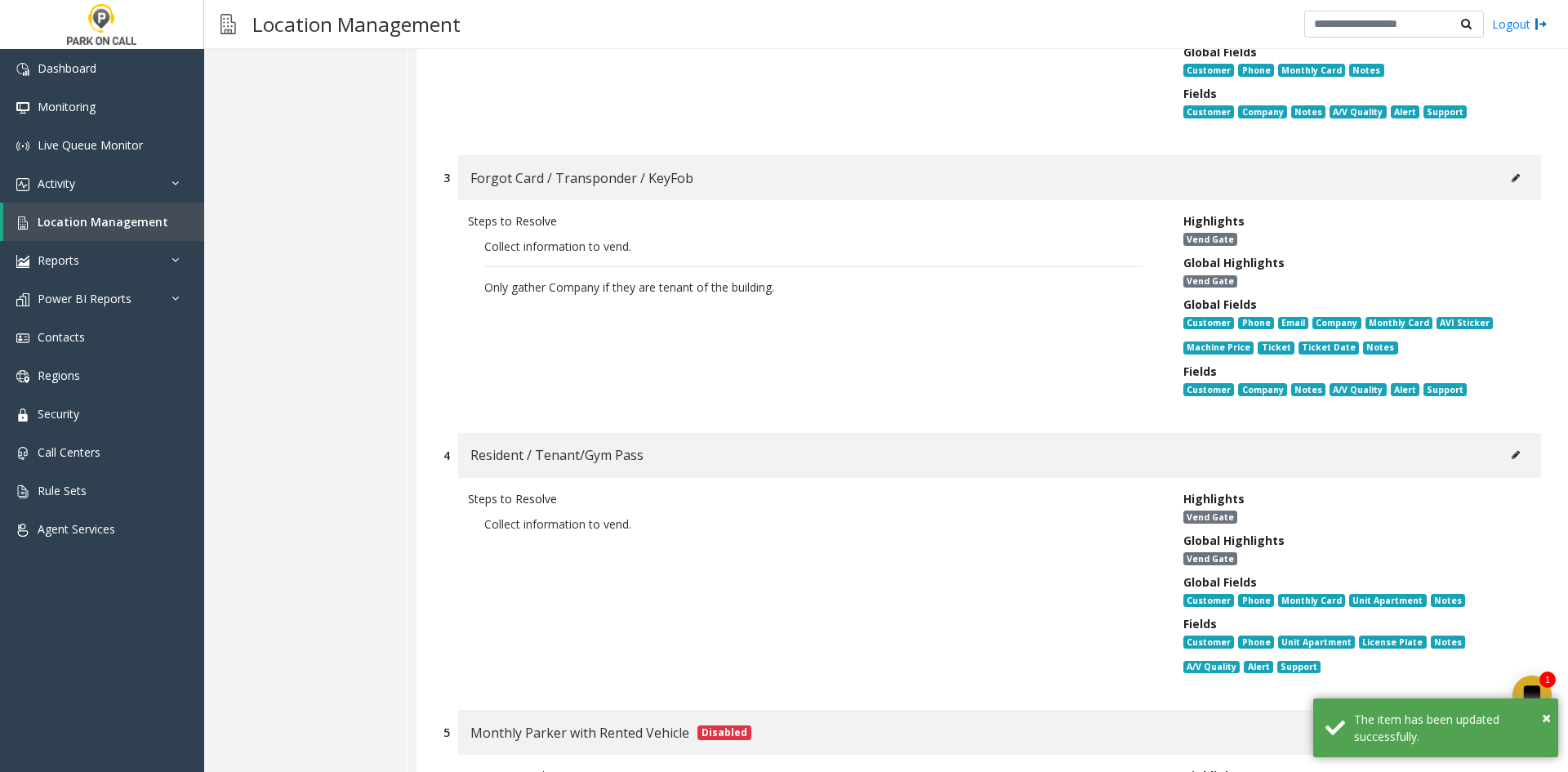 scroll, scrollTop: 735, scrollLeft: 0, axis: vertical 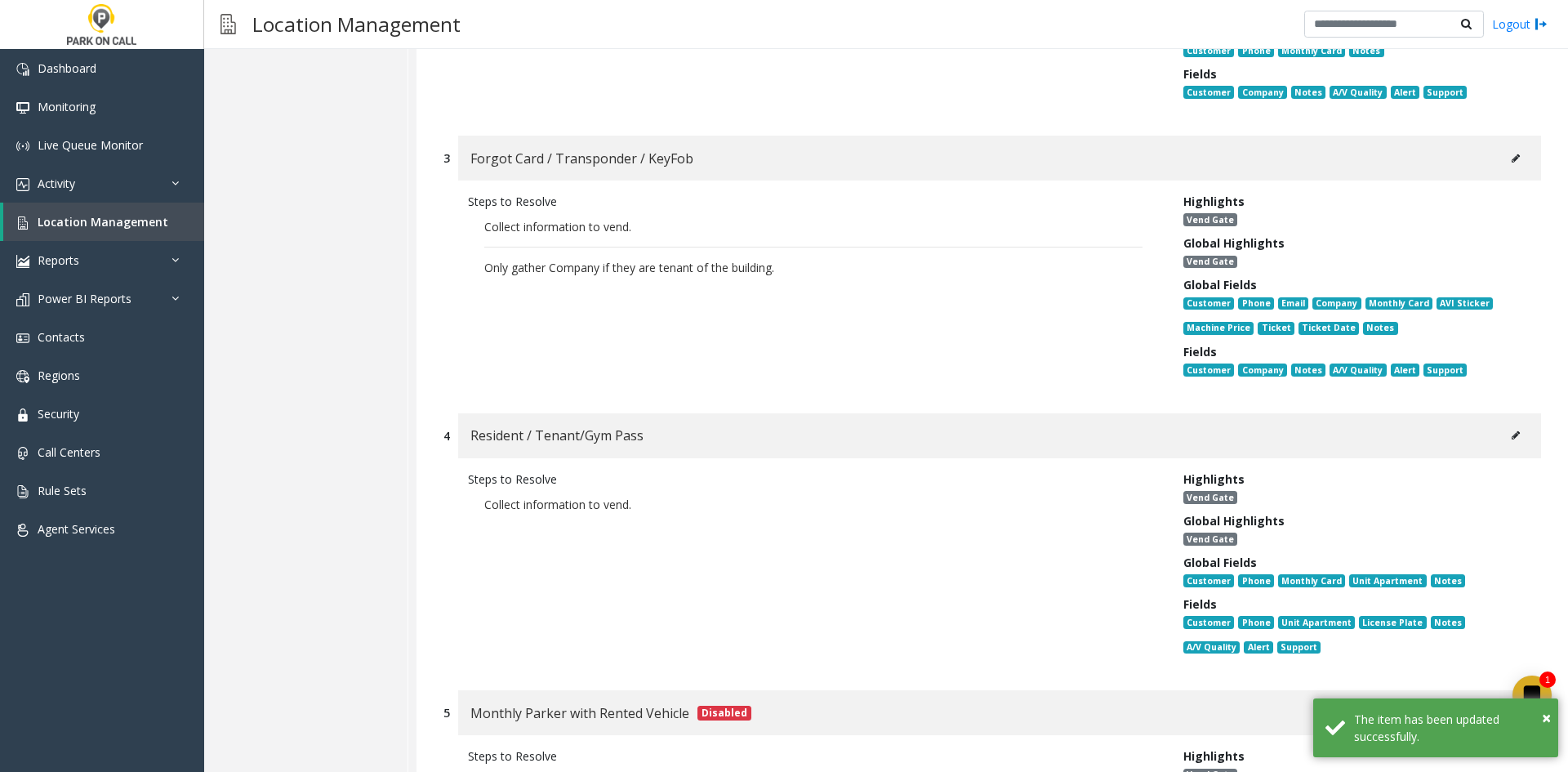 click on "Resident / Tenant/Gym Pass" 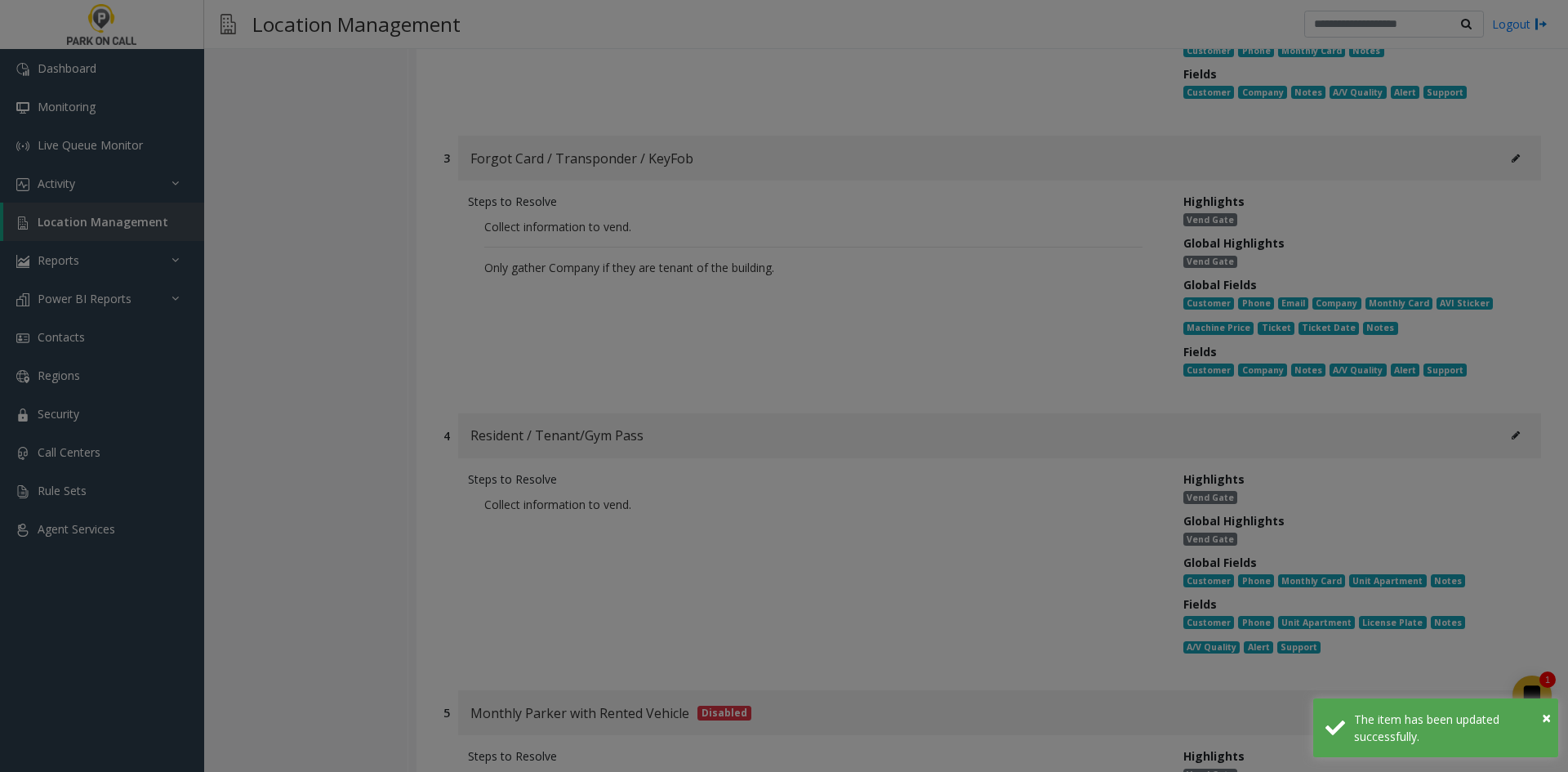 scroll, scrollTop: 0, scrollLeft: 0, axis: both 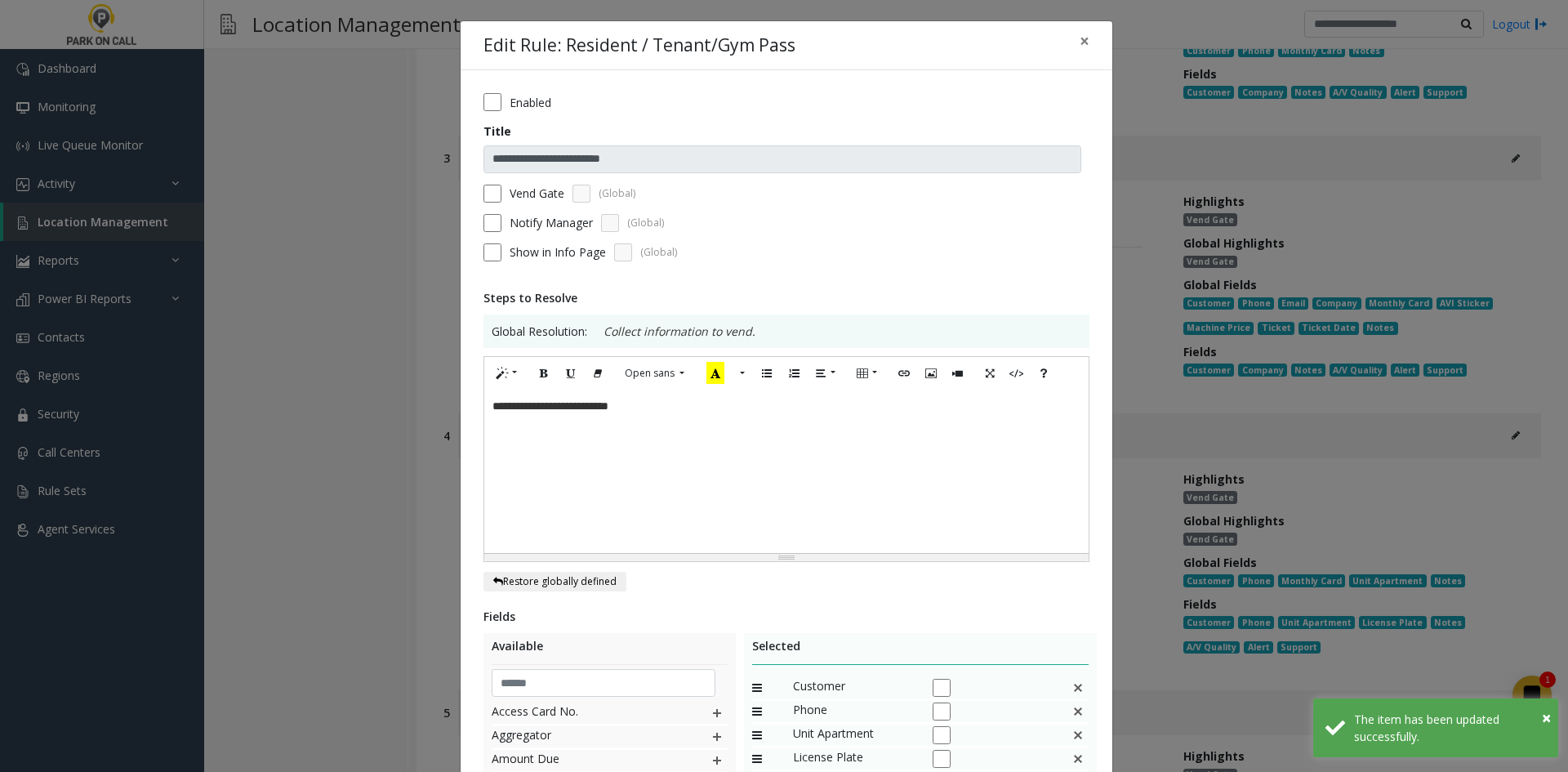 click on "**********" 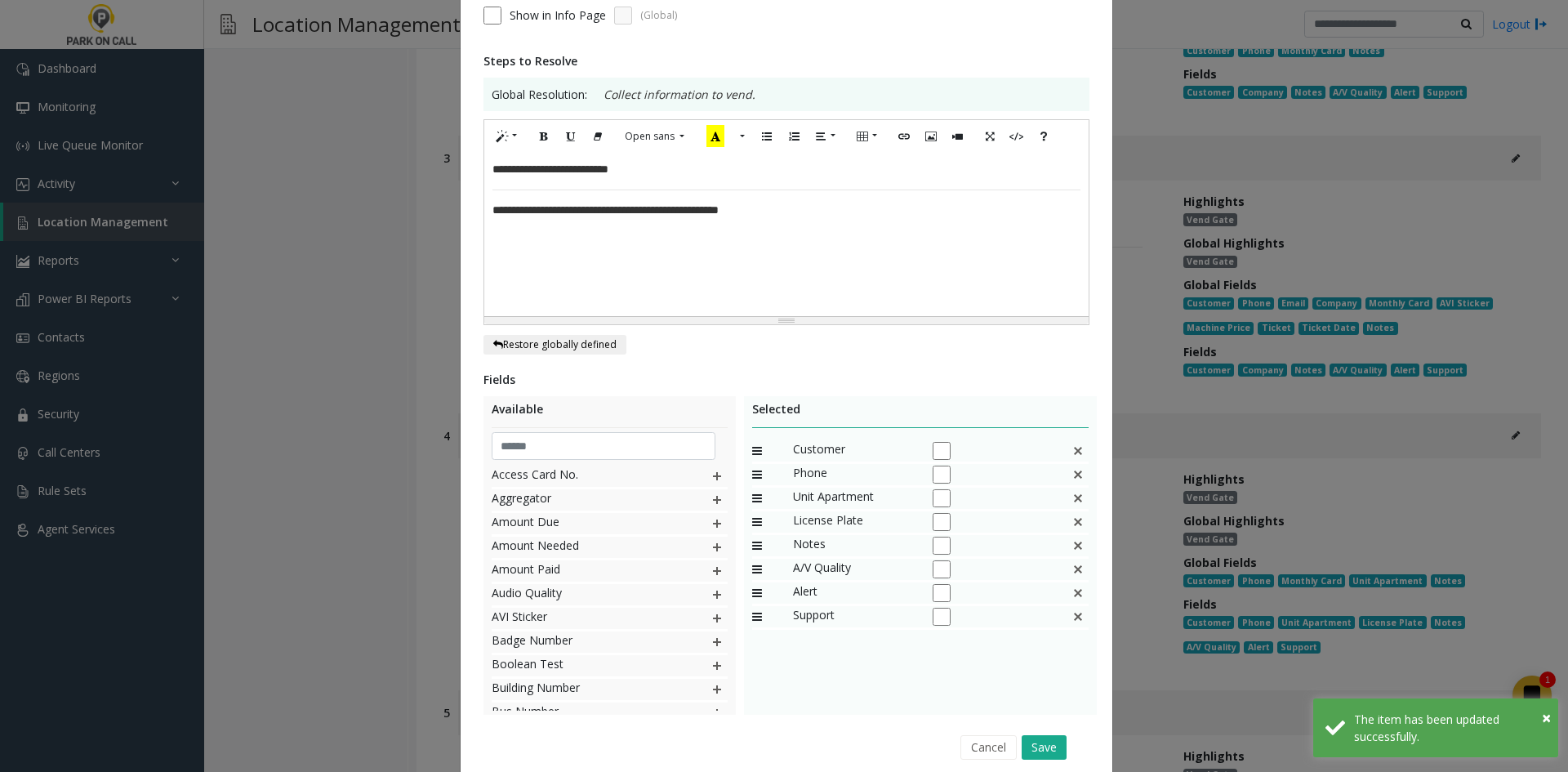 scroll, scrollTop: 245, scrollLeft: 0, axis: vertical 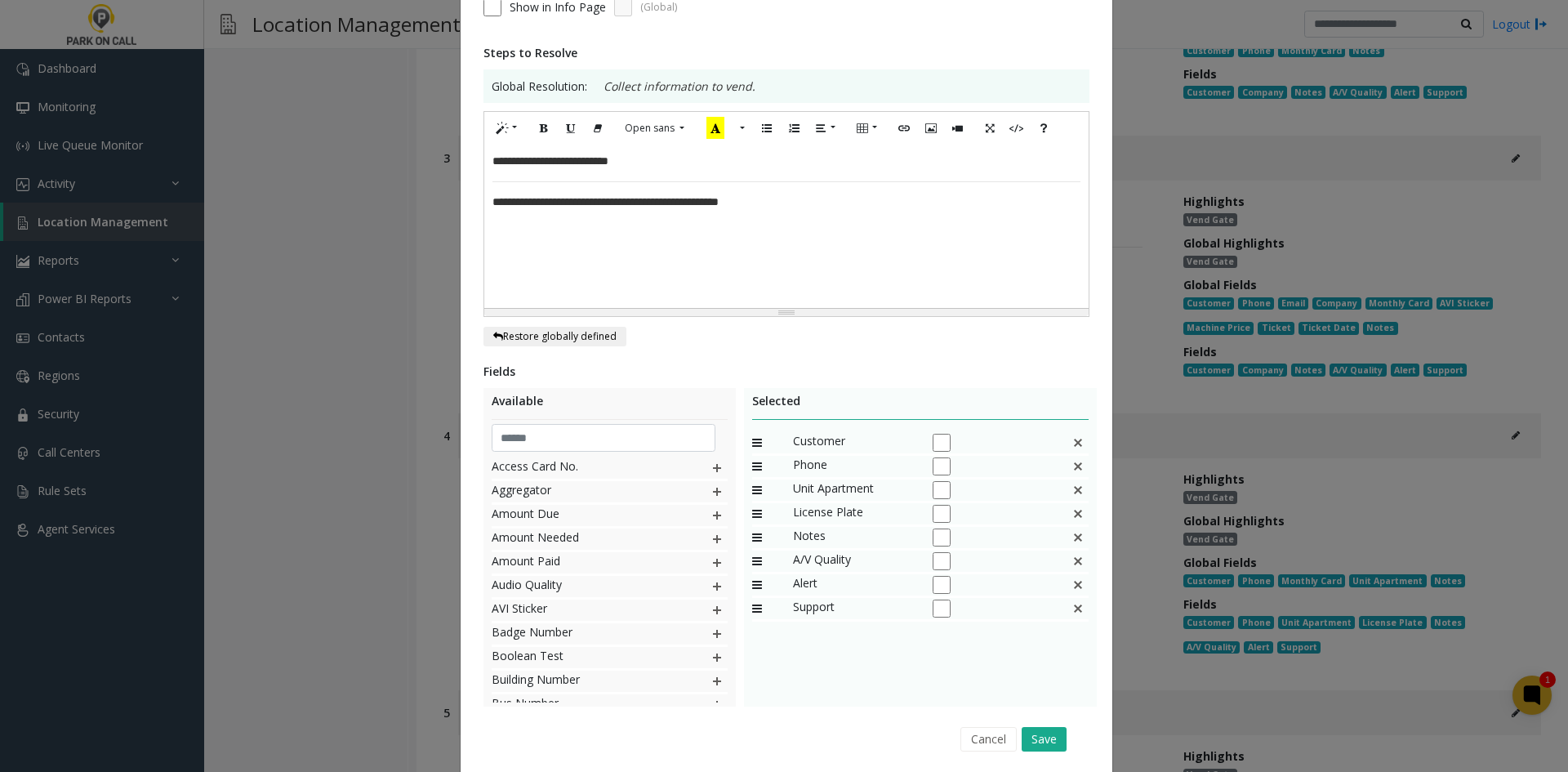 click 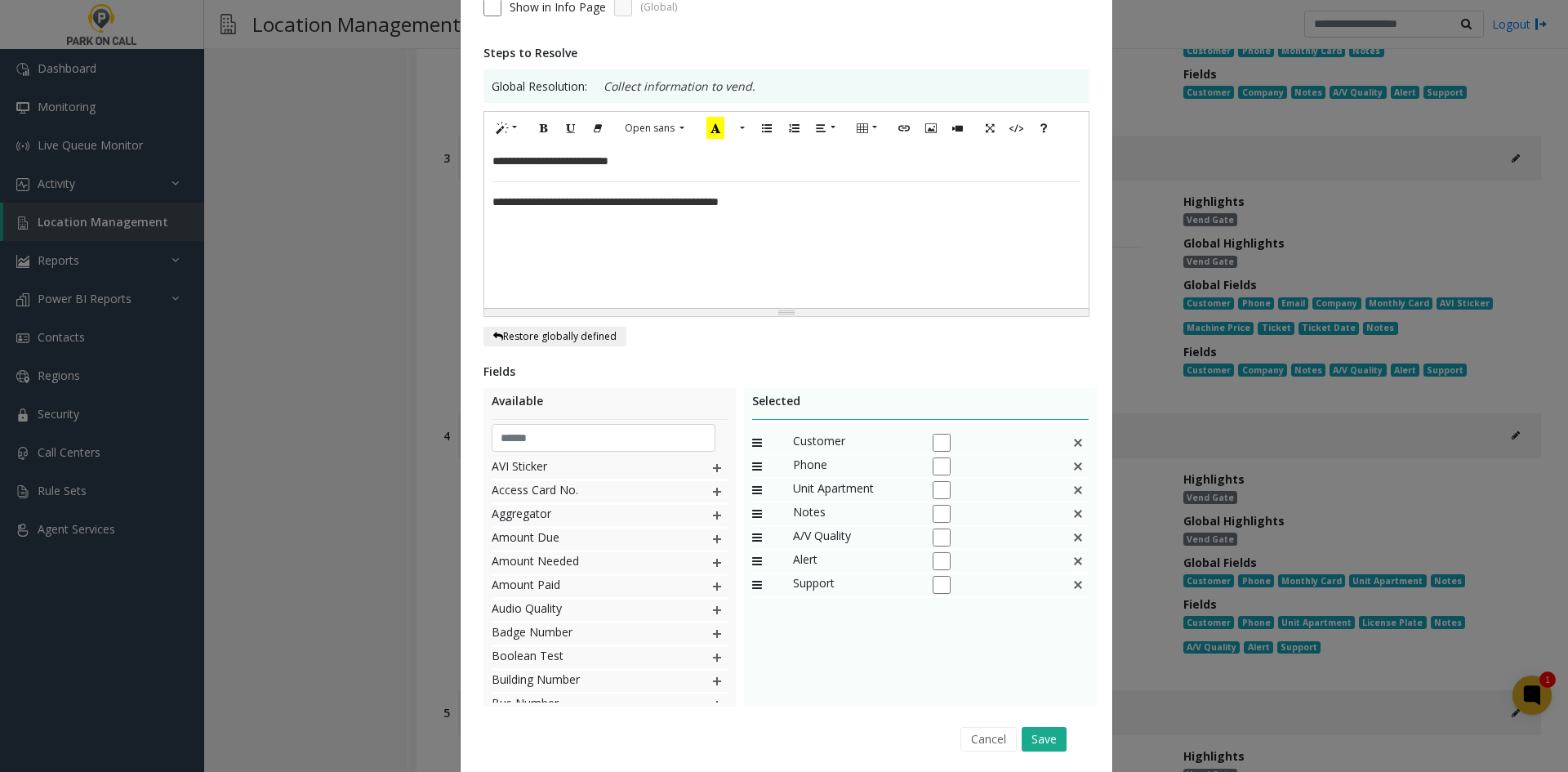 click 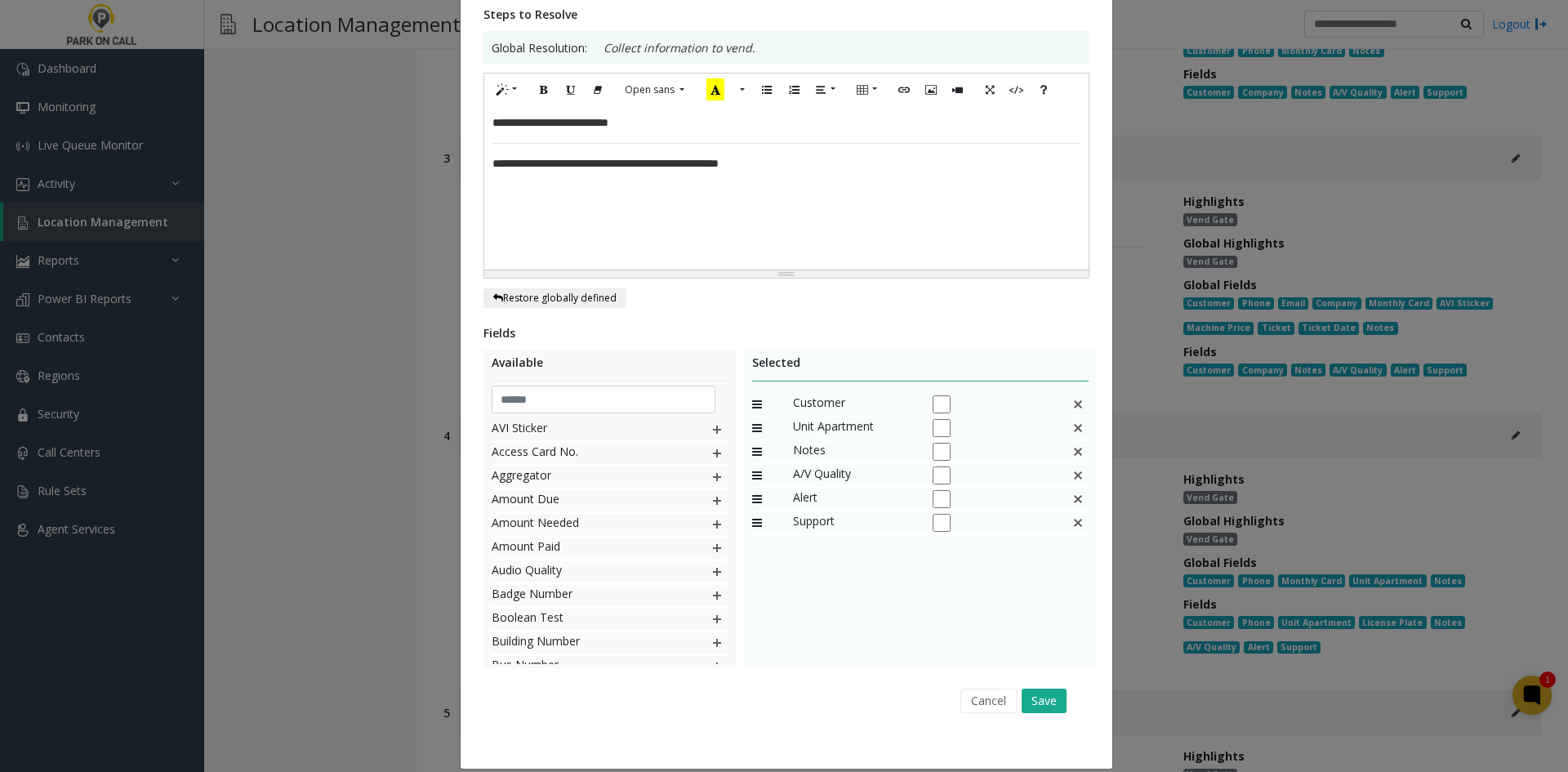 scroll, scrollTop: 301, scrollLeft: 0, axis: vertical 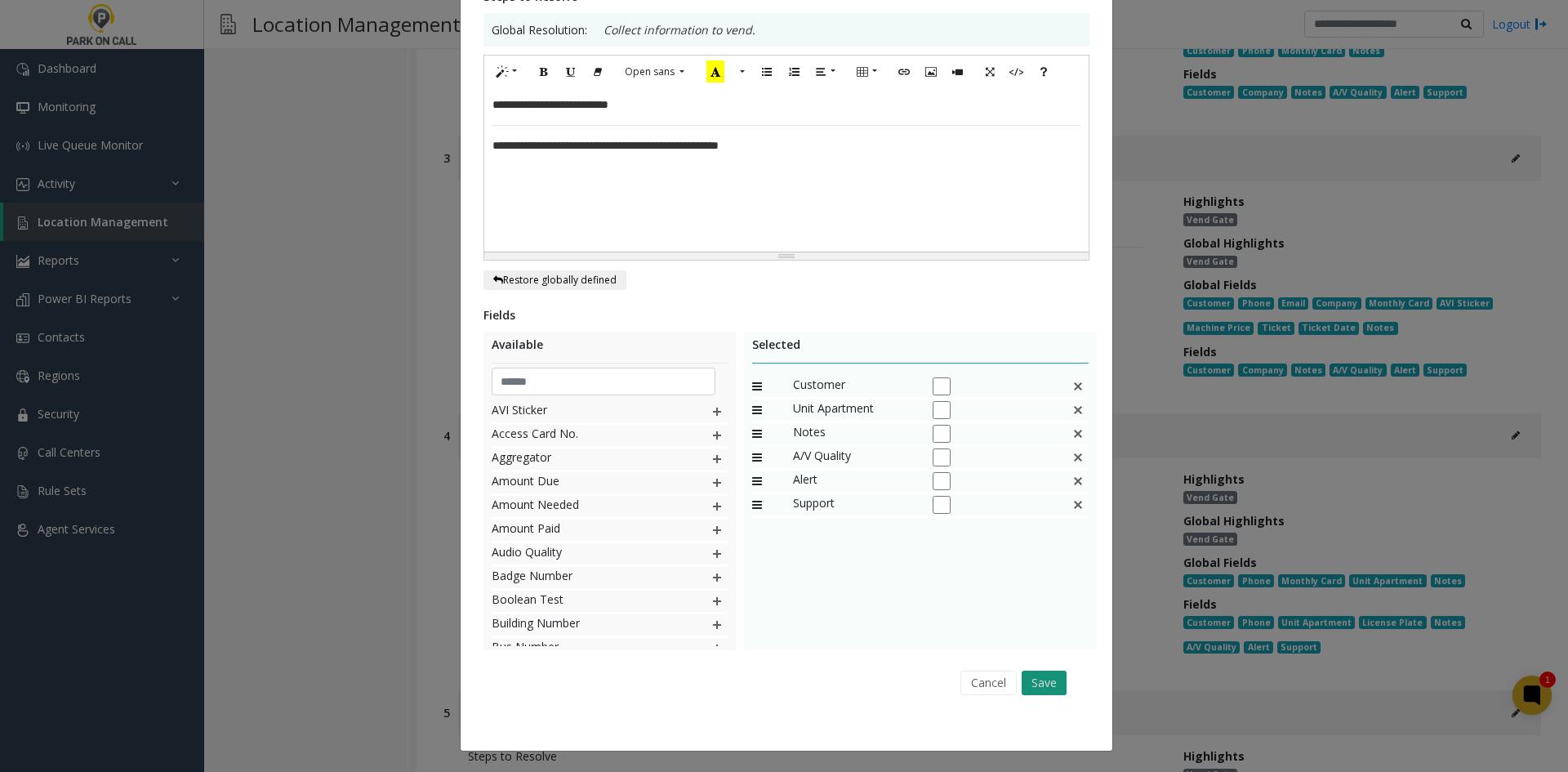 click on "Save" 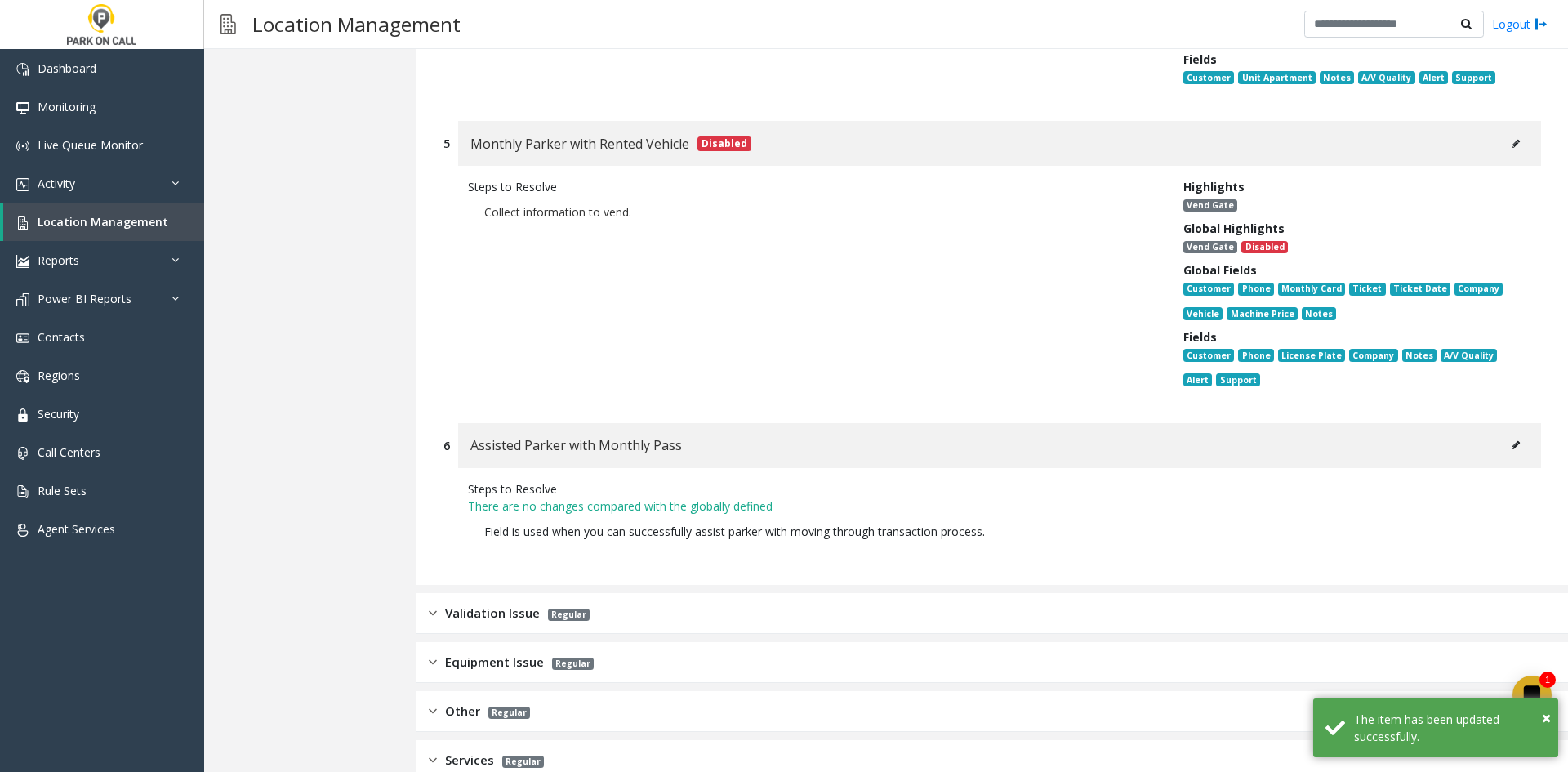 scroll, scrollTop: 1307, scrollLeft: 0, axis: vertical 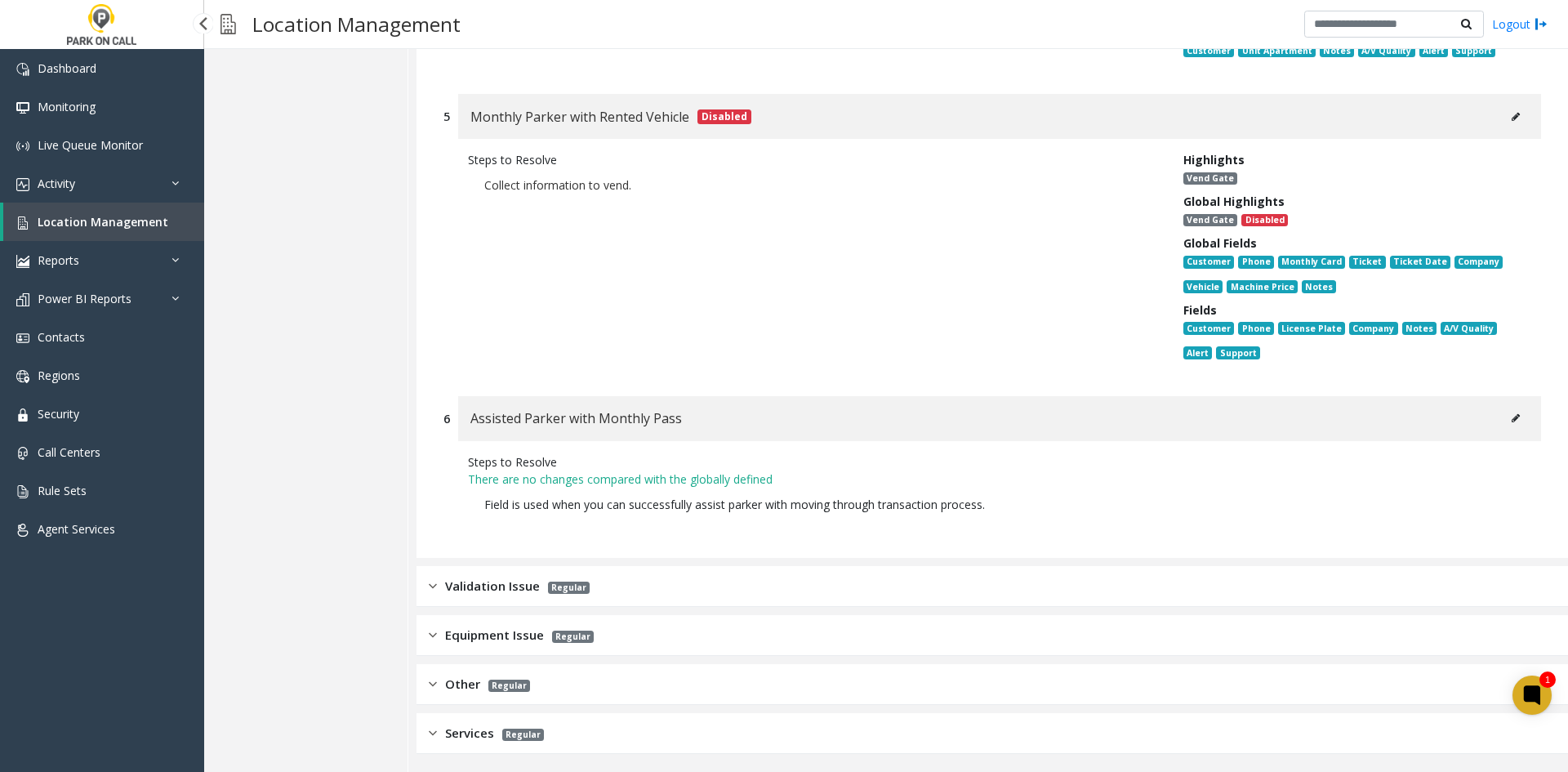 click on "Steps to Resolve Collect information to vend." 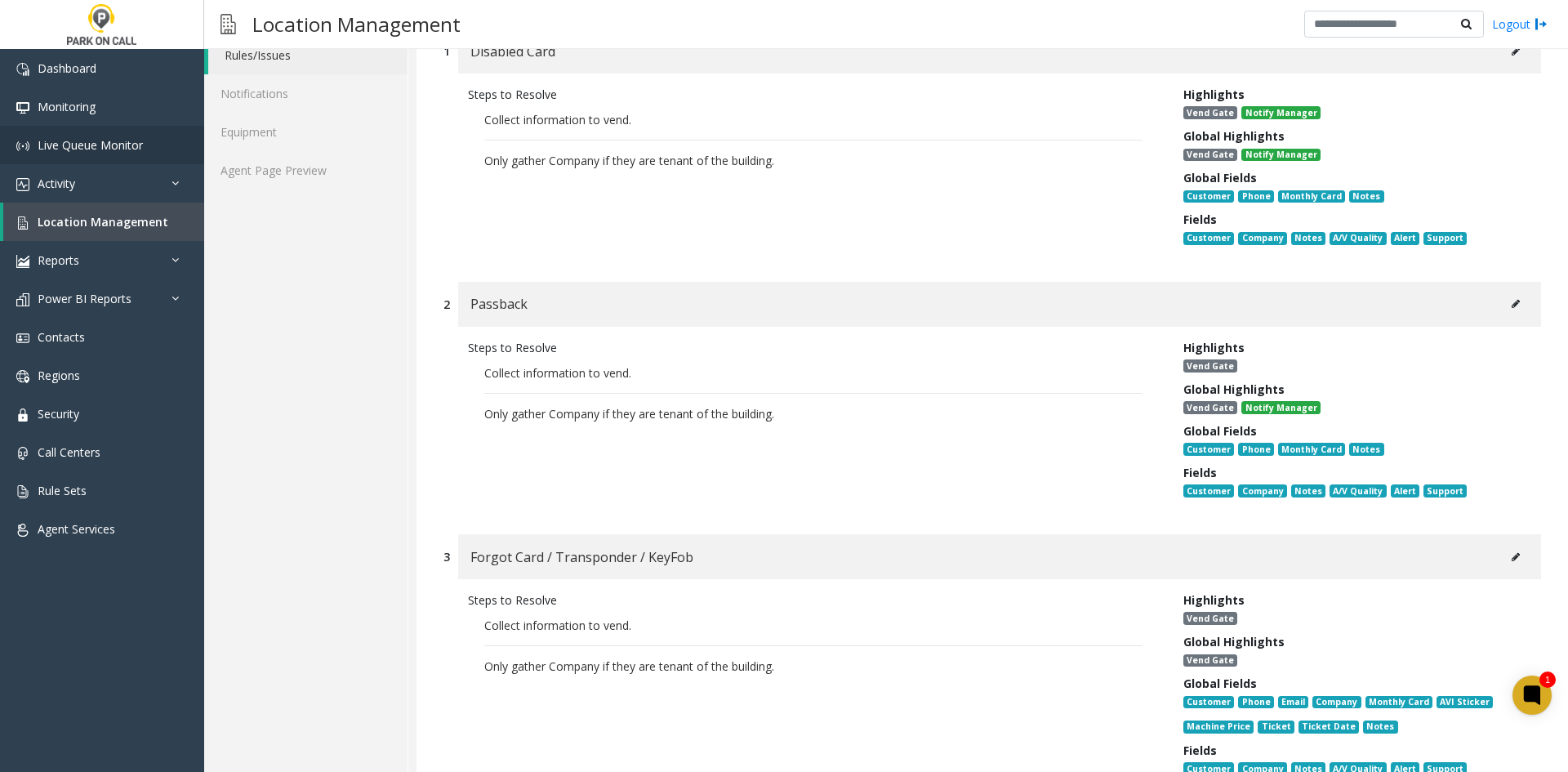 scroll, scrollTop: 0, scrollLeft: 0, axis: both 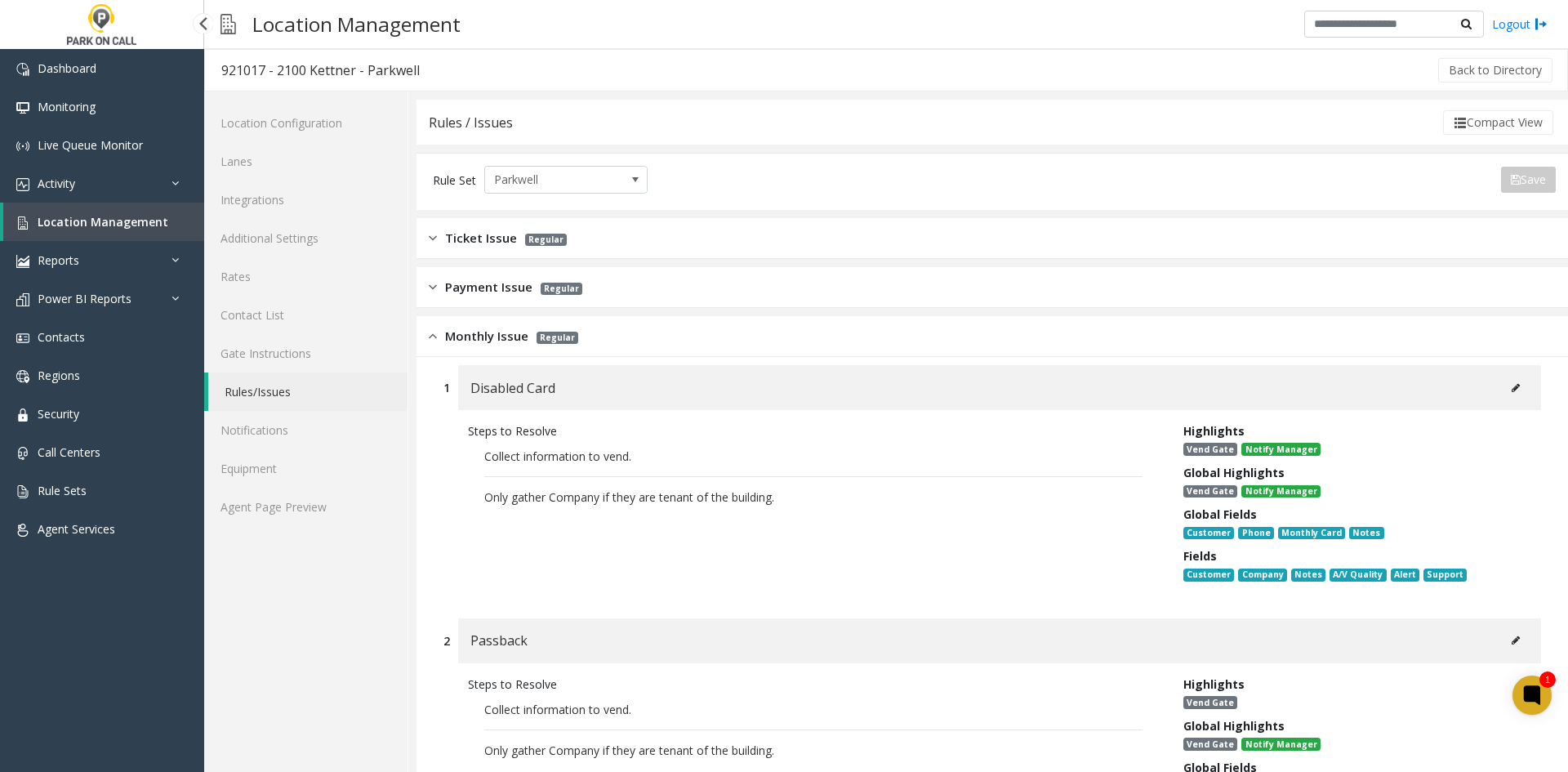 click on "Location Management" at bounding box center [103, 221] 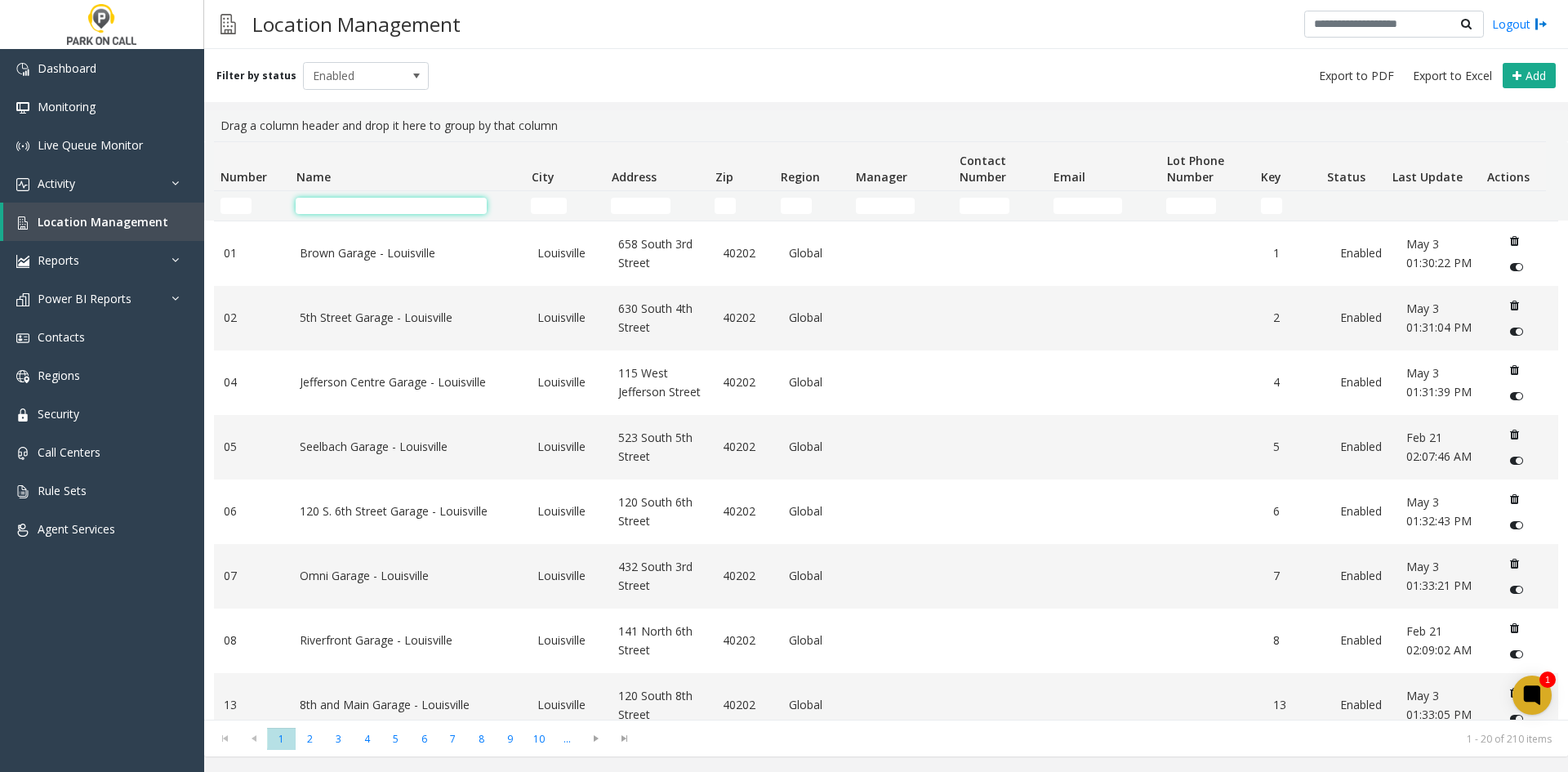 click 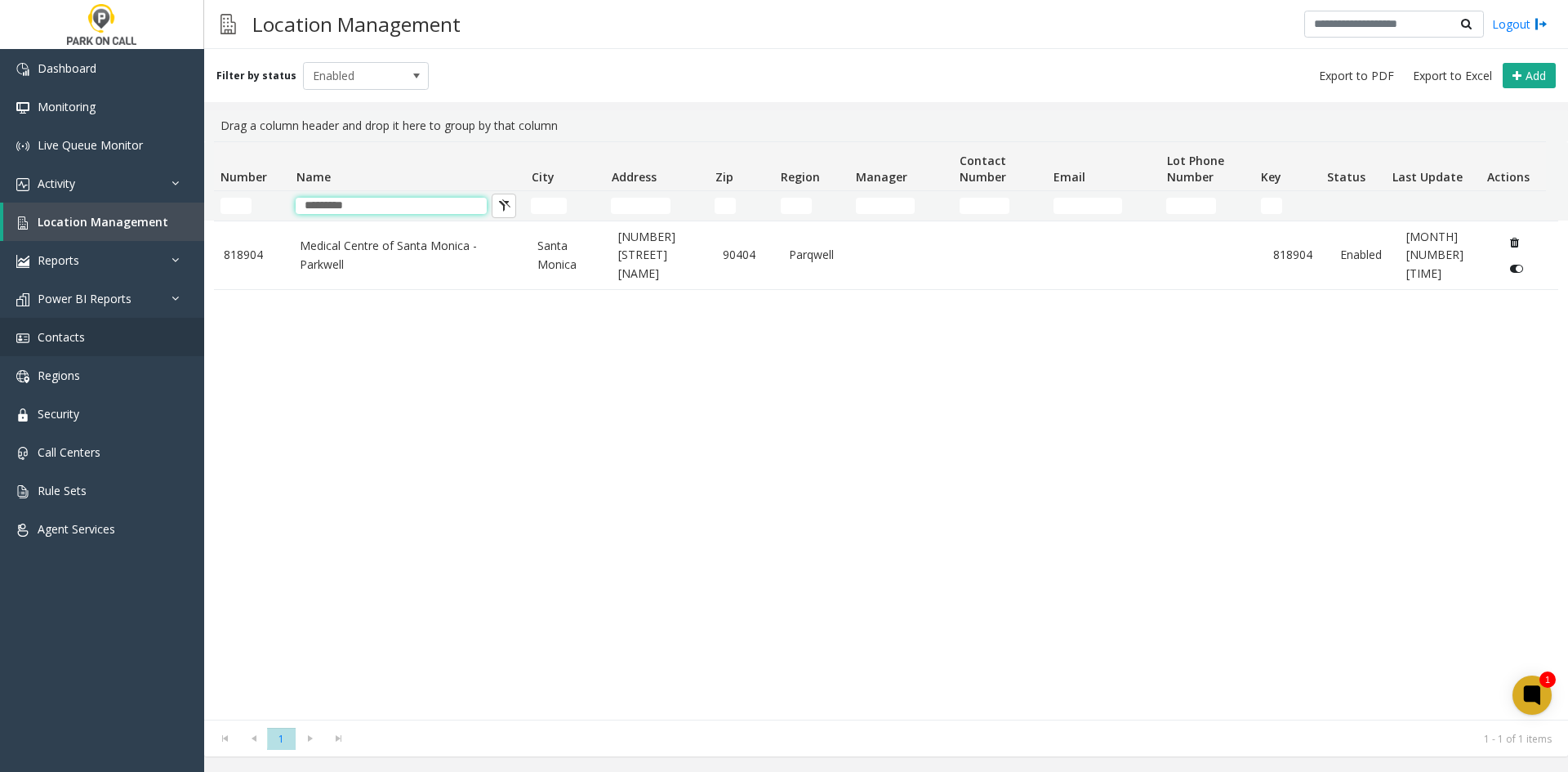 type on "*********" 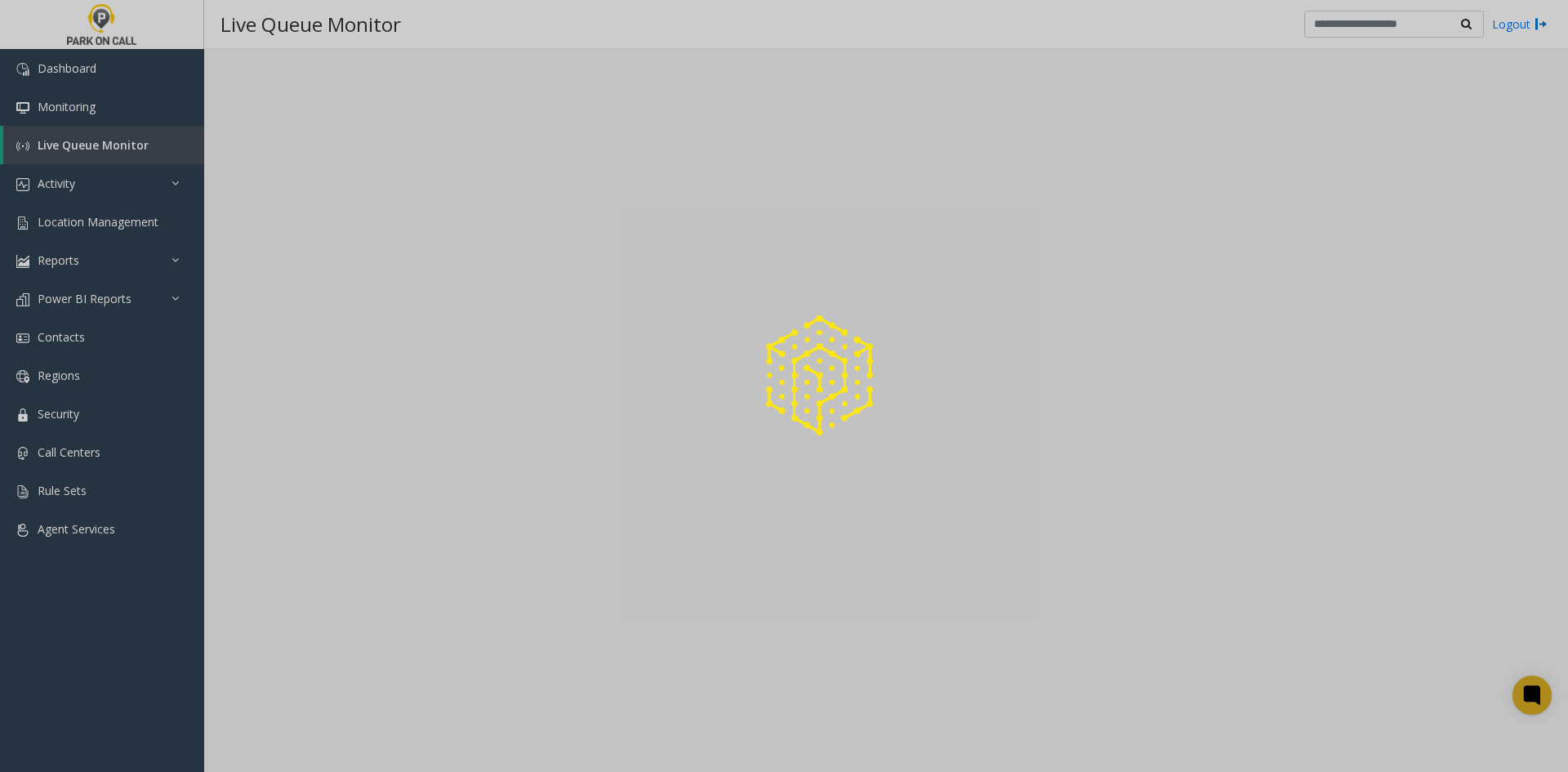 scroll, scrollTop: 0, scrollLeft: 0, axis: both 